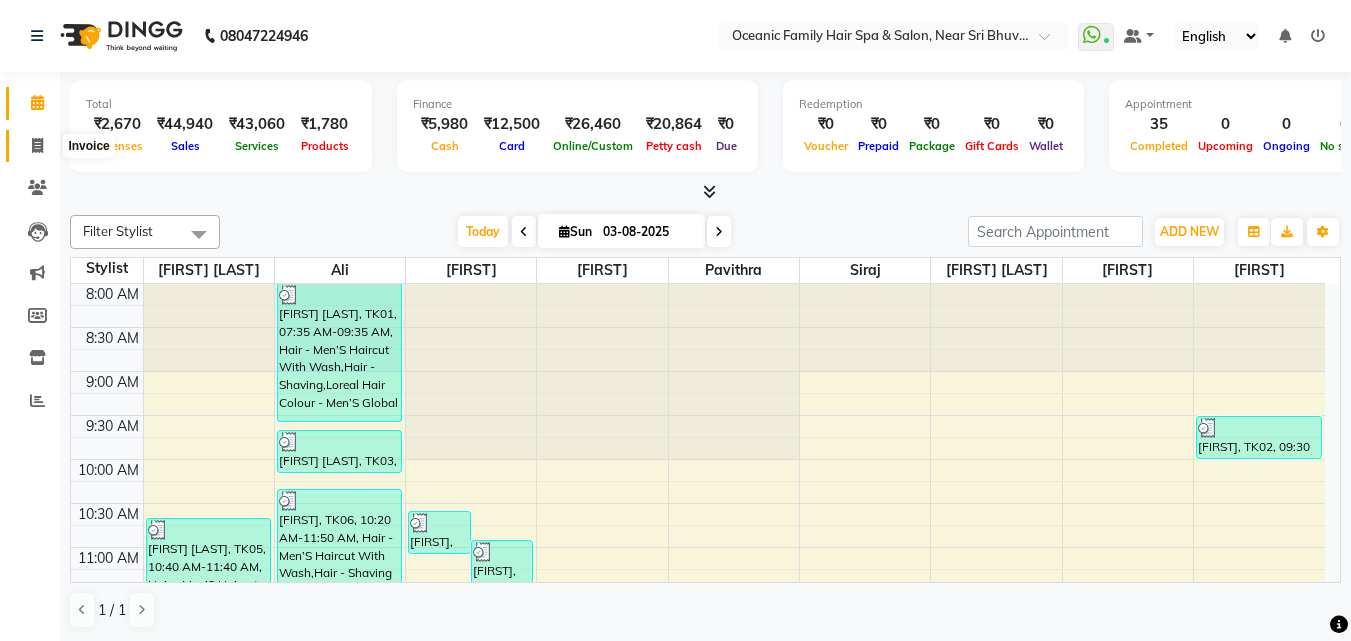 scroll, scrollTop: 0, scrollLeft: 0, axis: both 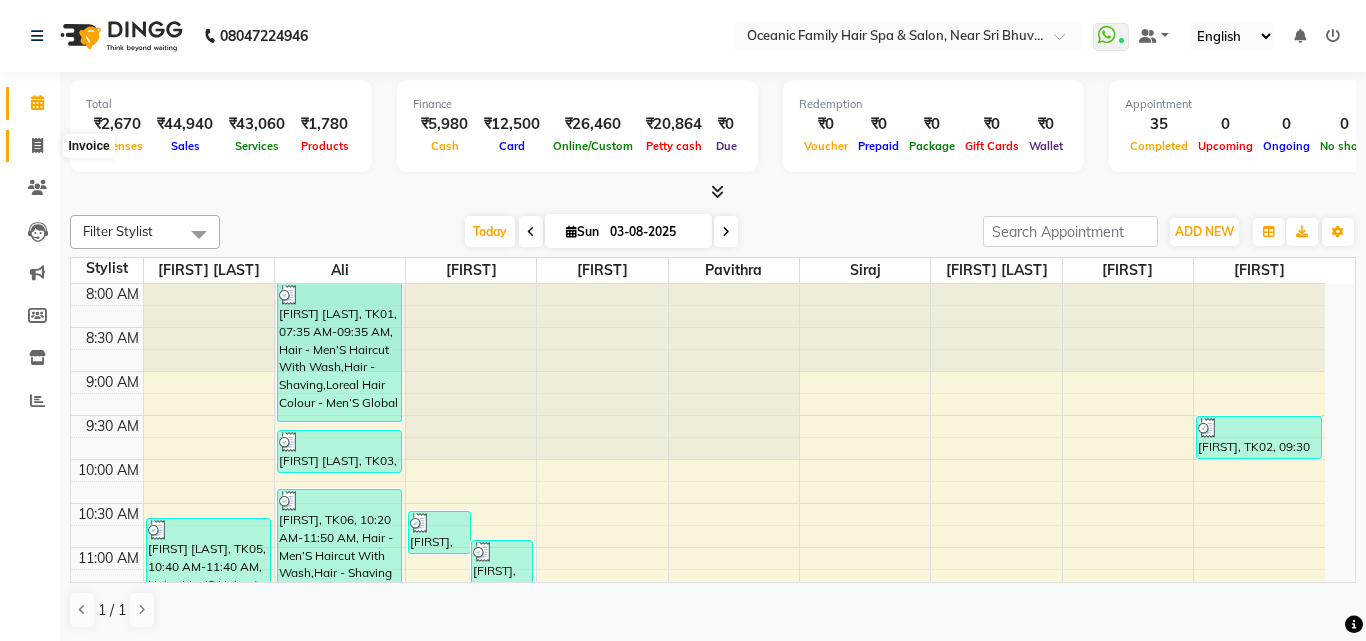 select on "service" 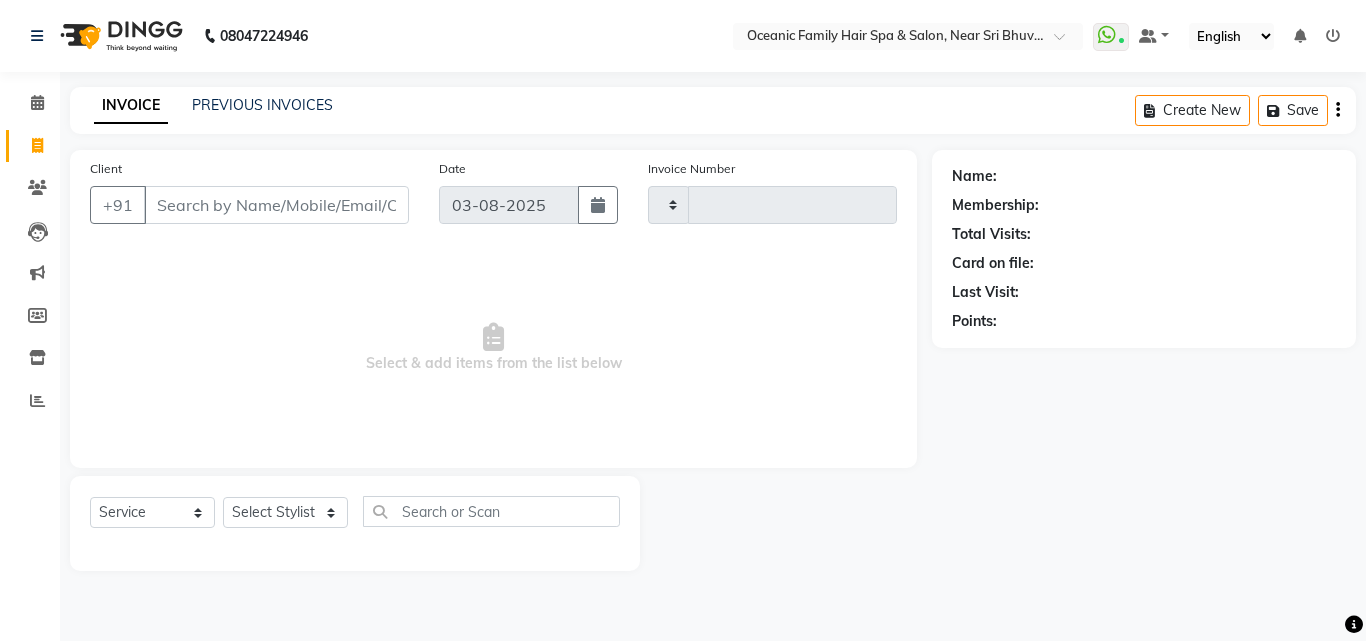 type on "2532" 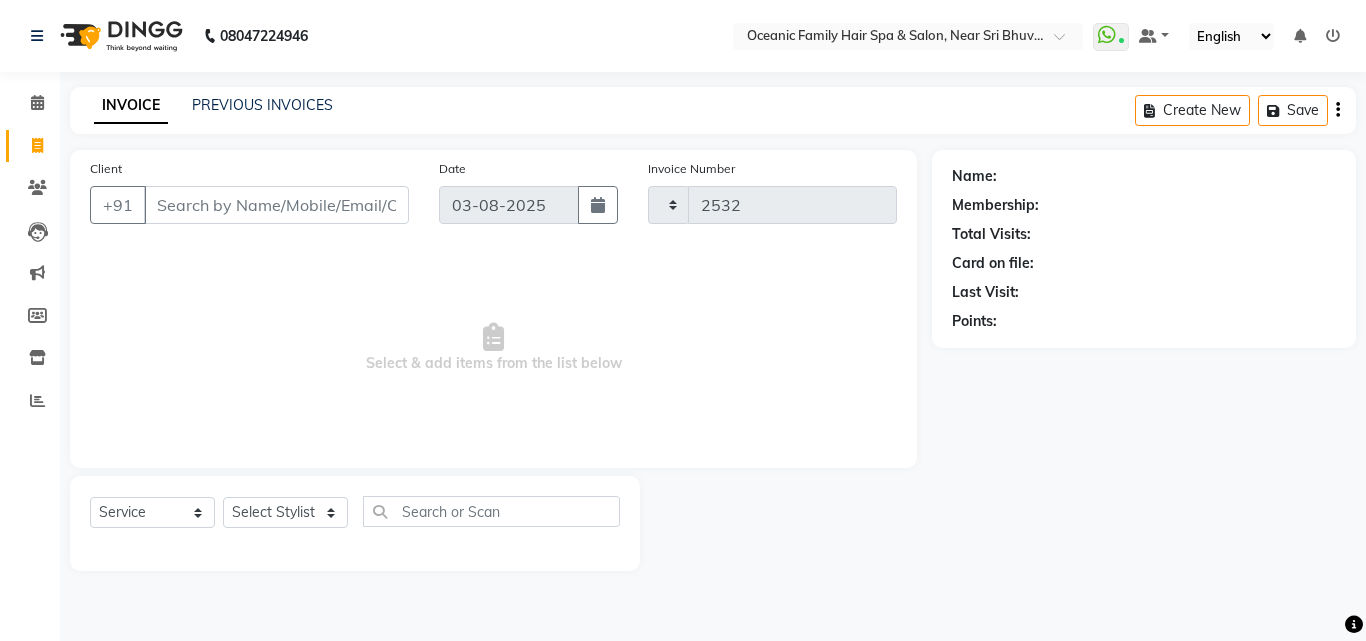 select on "4366" 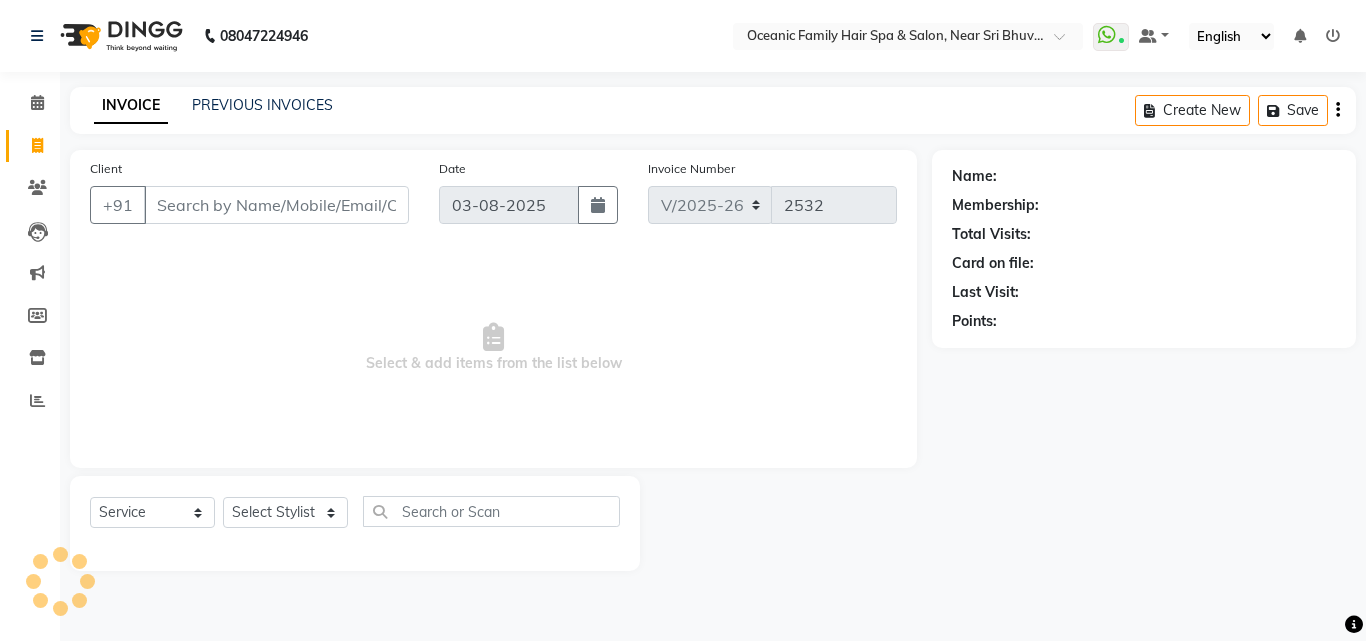 drag, startPoint x: 255, startPoint y: 210, endPoint x: 281, endPoint y: 196, distance: 29.529646 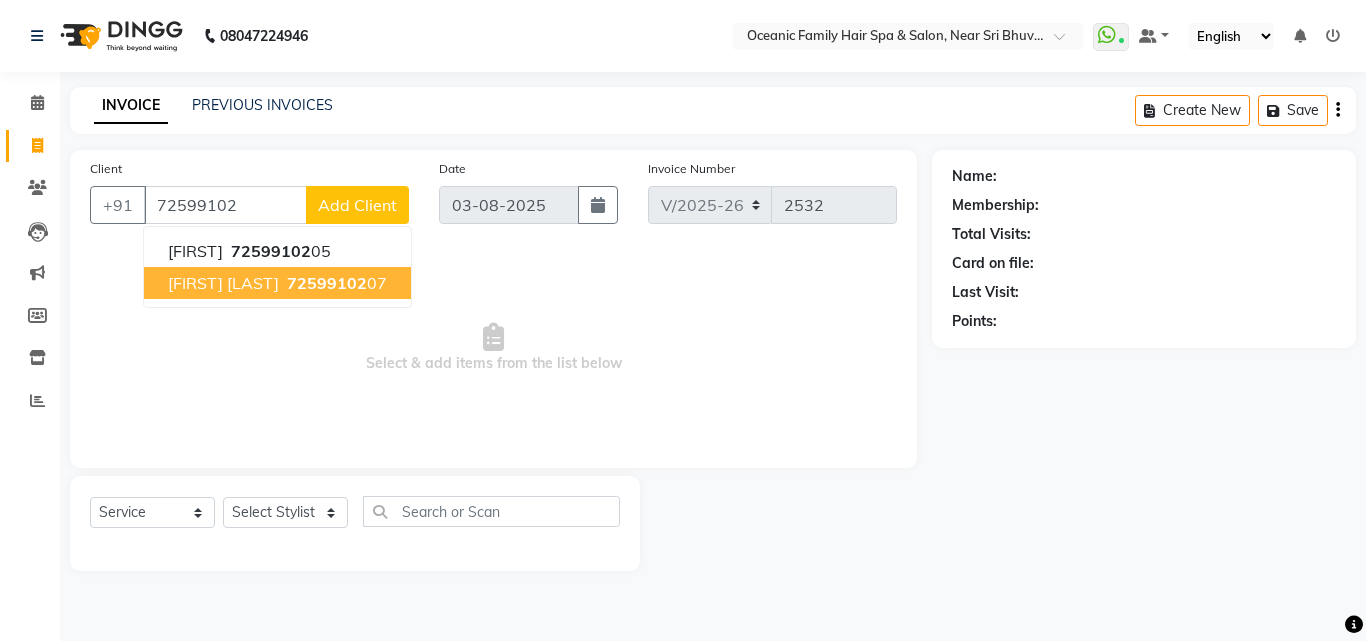 click on "72599102" at bounding box center (327, 283) 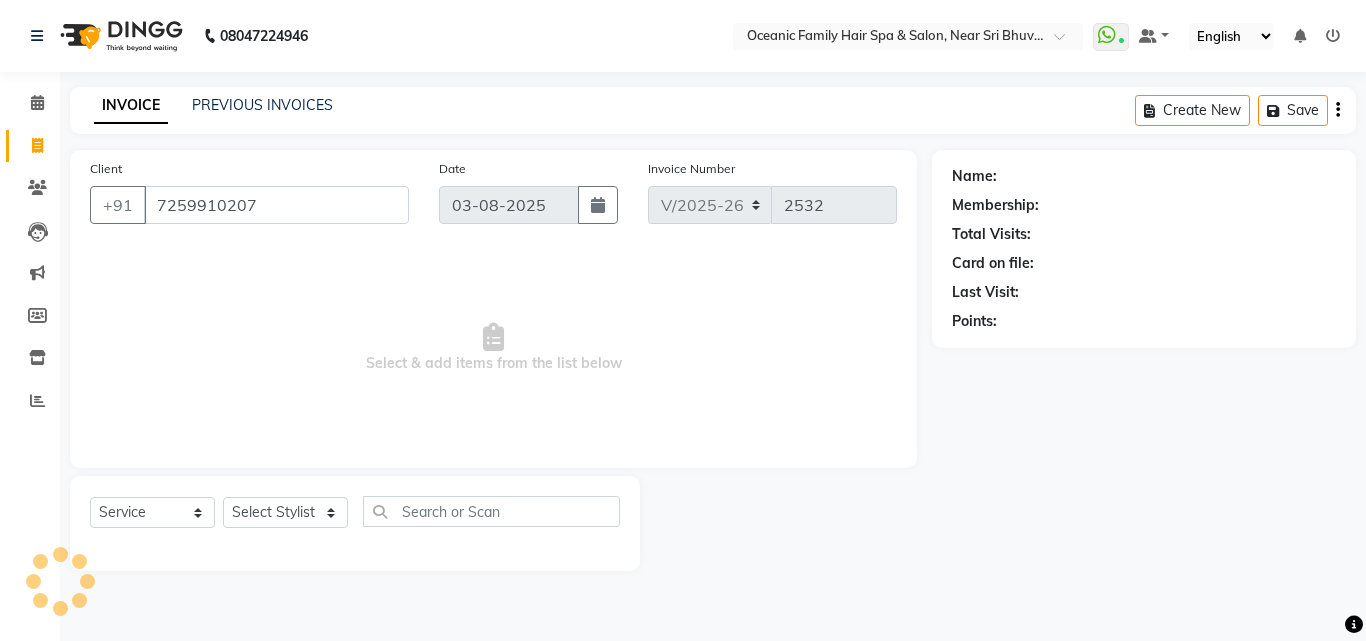 type on "7259910207" 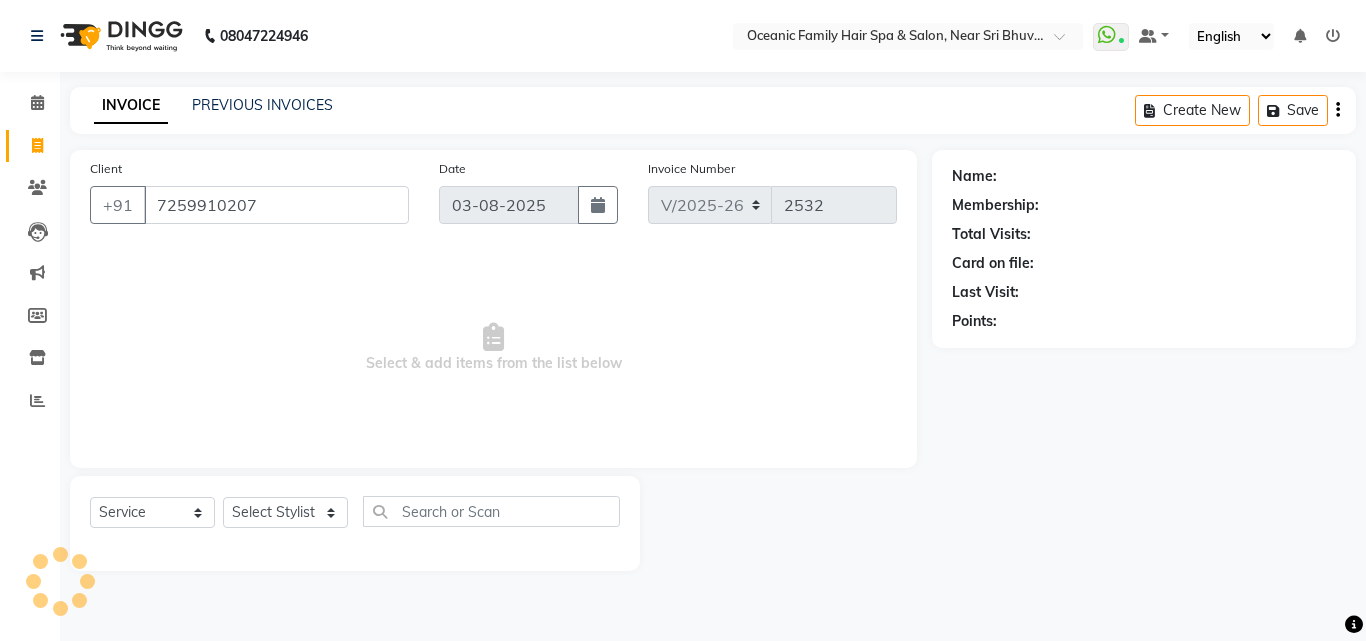 select on "1: Object" 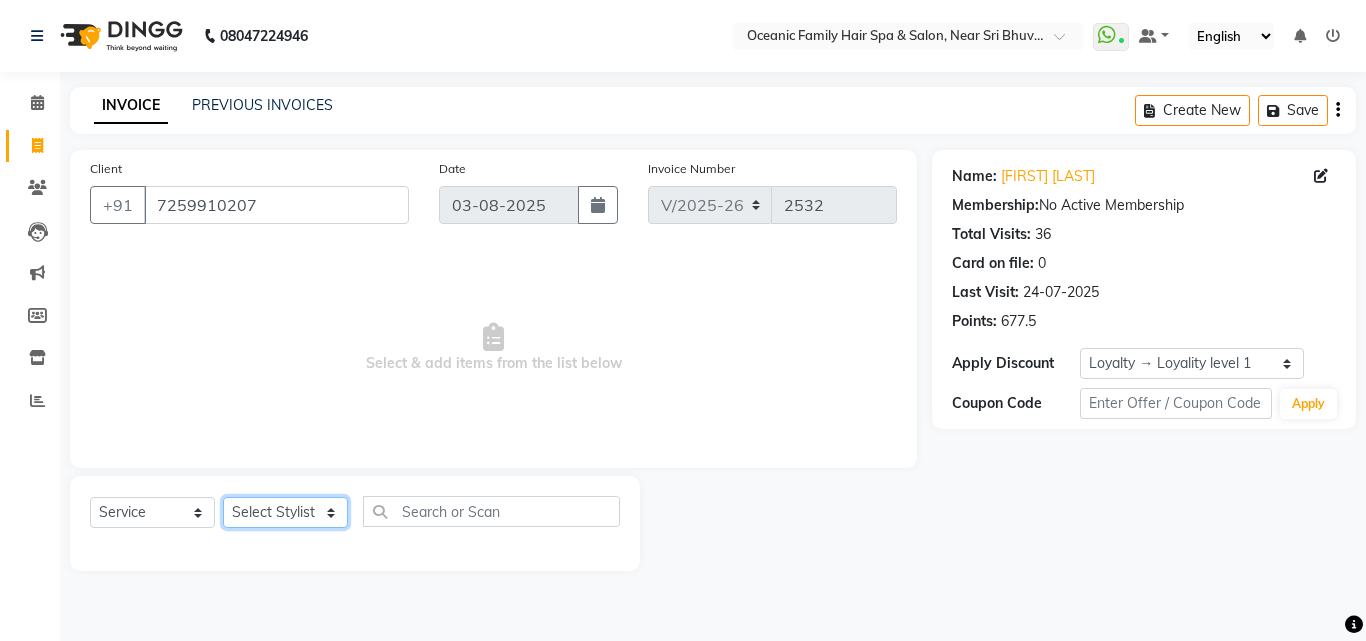 drag, startPoint x: 274, startPoint y: 512, endPoint x: 275, endPoint y: 501, distance: 11.045361 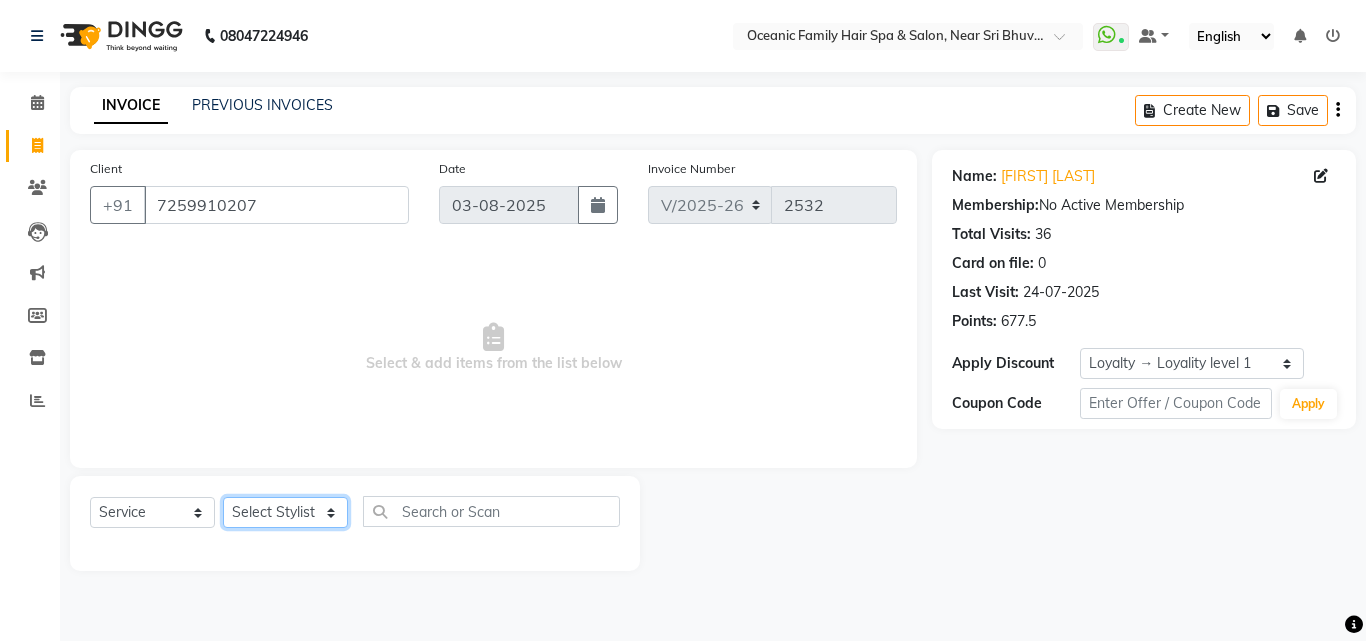 select on "23958" 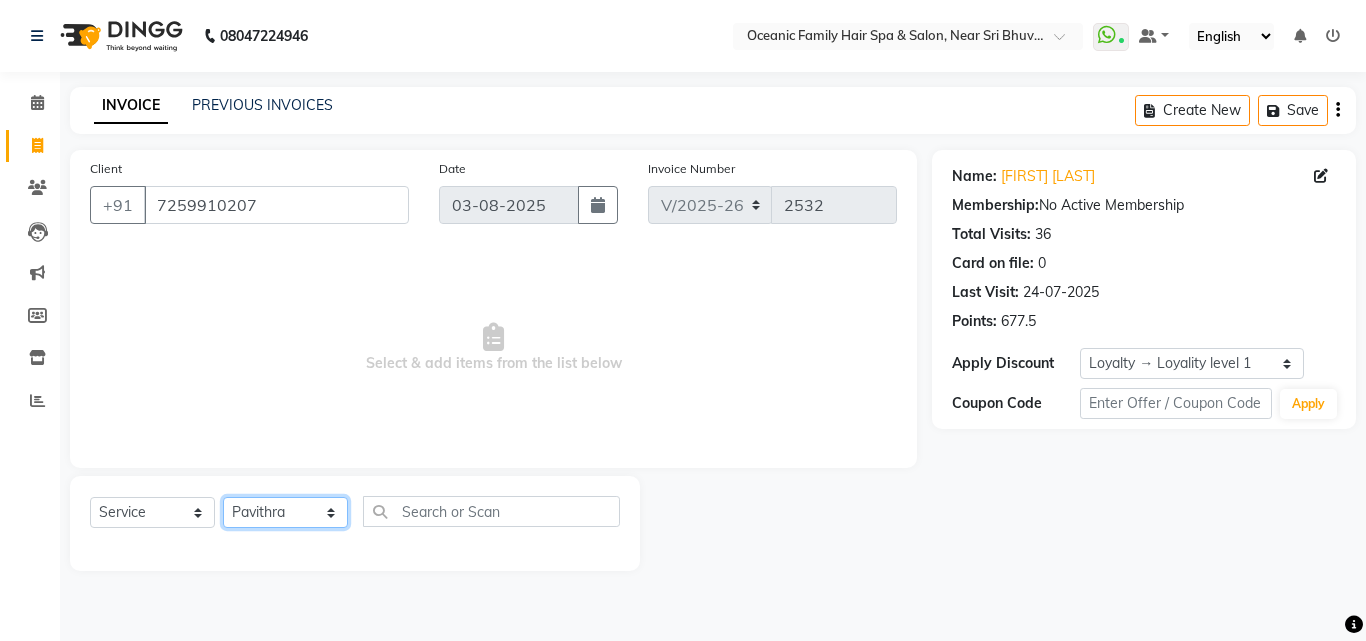 click on "Select Stylist [FIRST] [LAST] [FIRST] [LAST] [FIRST] [LAST] [FIRST] [LAST] [FIRST] [LAST] [FIRST] [LAST] [FIRST] [LAST]" 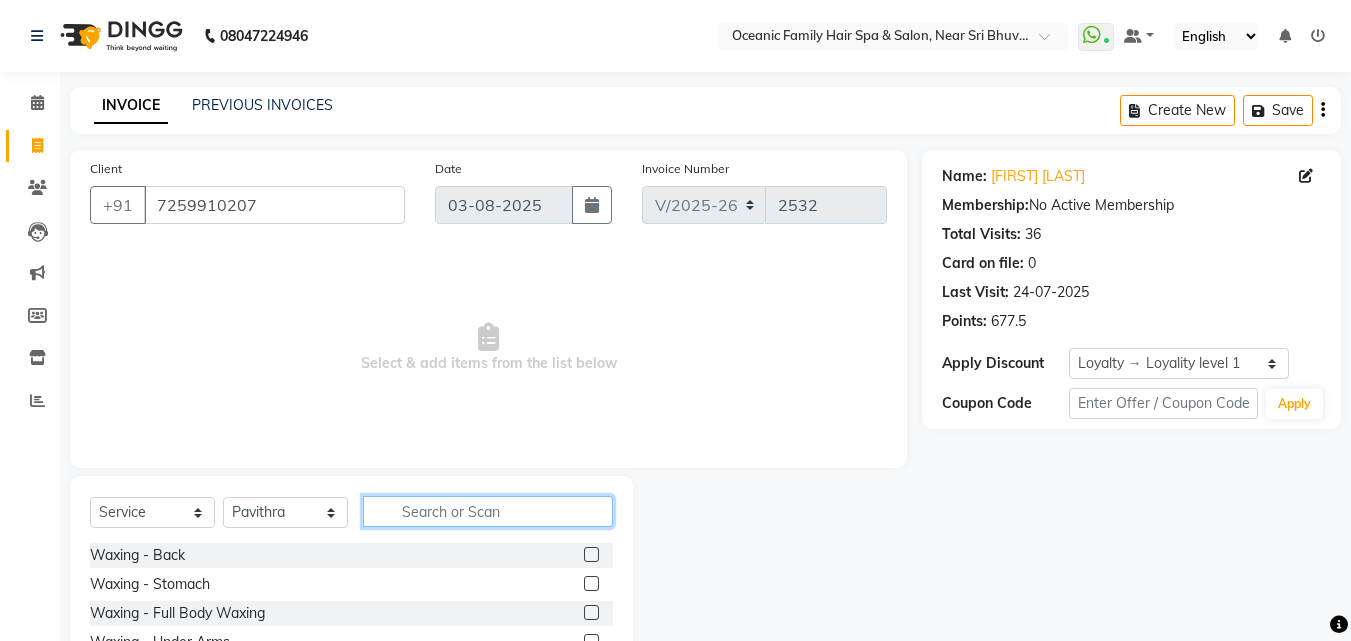 click 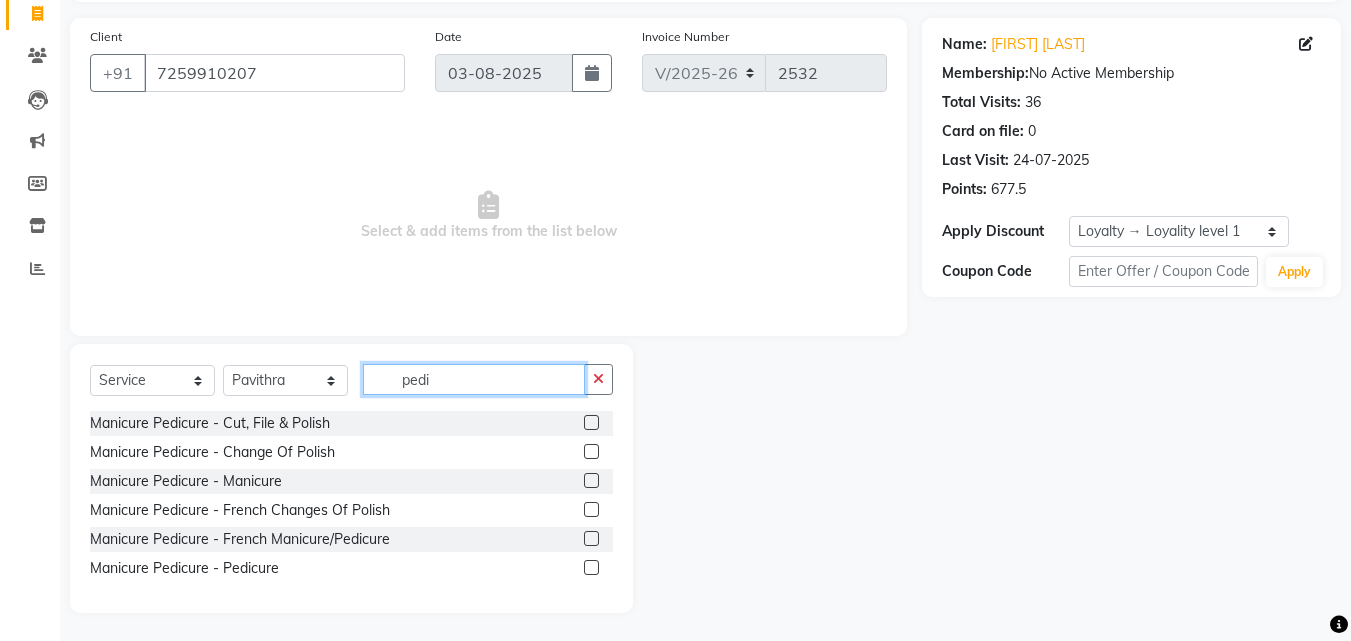 scroll, scrollTop: 134, scrollLeft: 0, axis: vertical 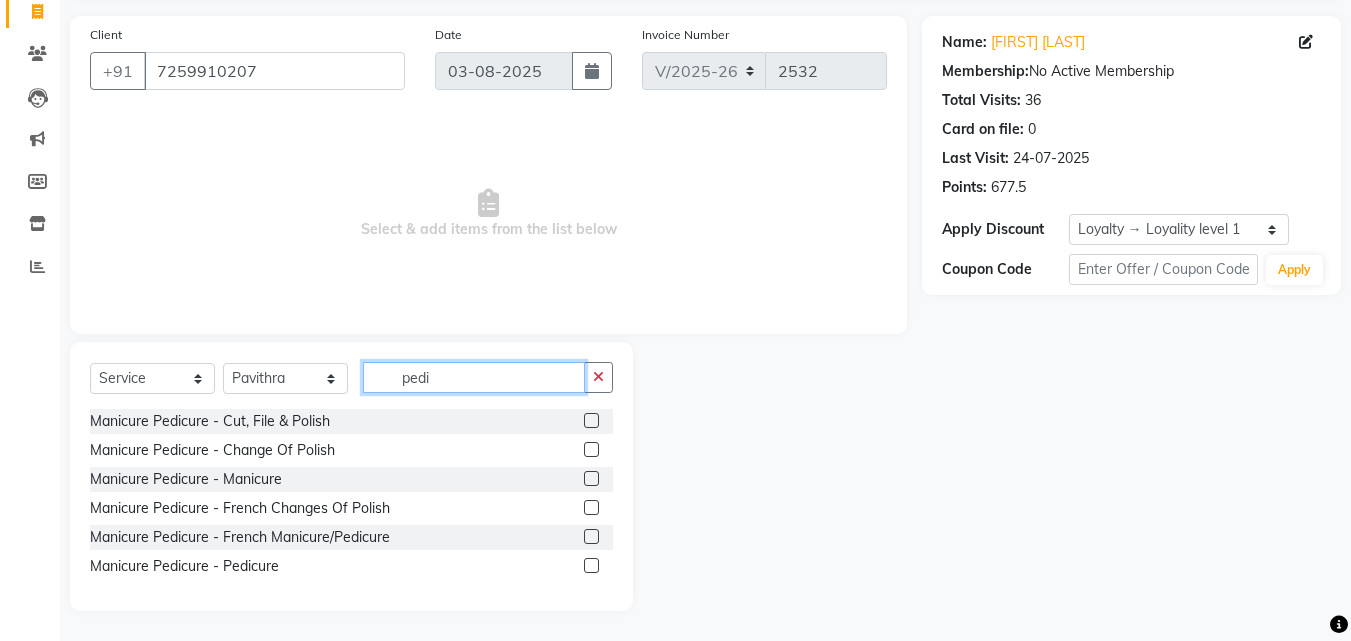 type on "pedi" 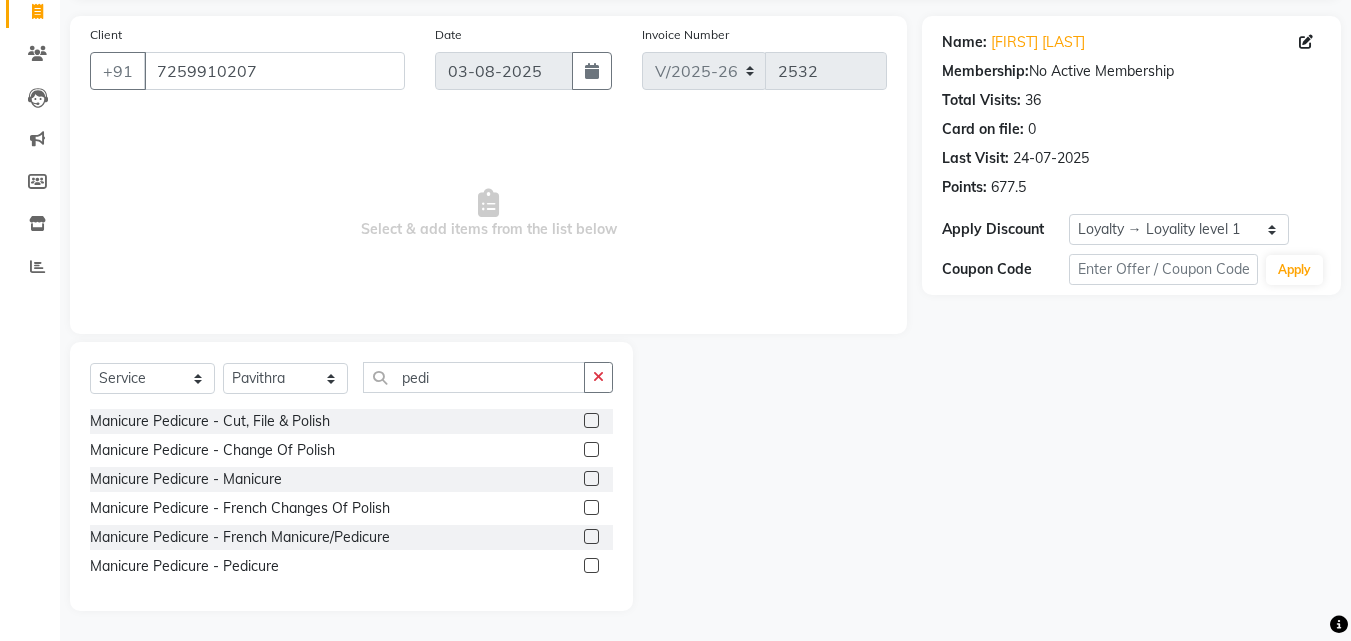 click 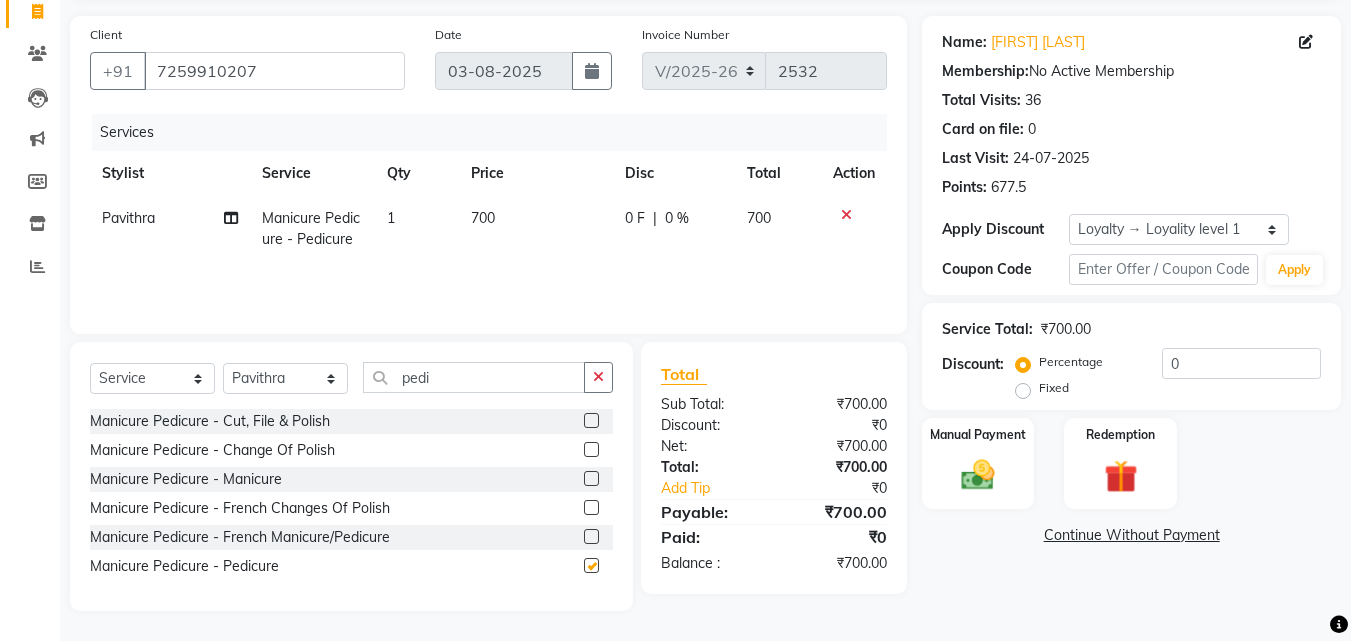 checkbox on "false" 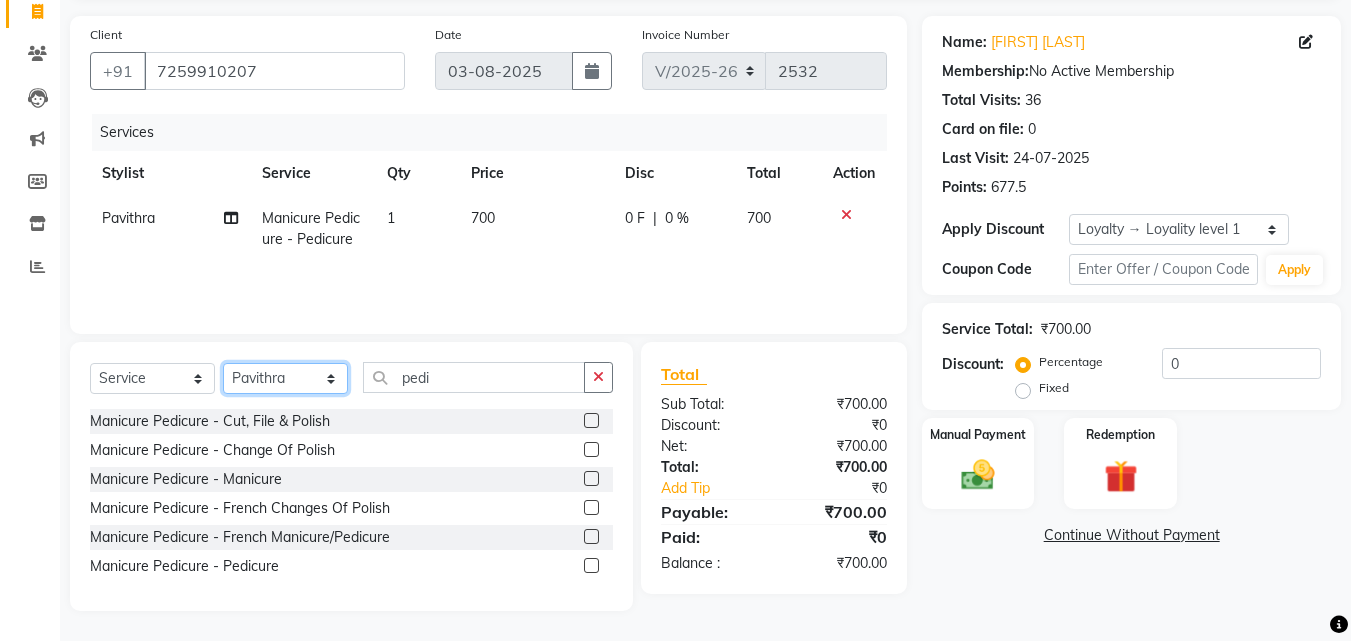 click on "Select Stylist [FIRST] [LAST] [FIRST] [LAST] [FIRST] [LAST] [FIRST] [LAST] [FIRST] [LAST] [FIRST] [LAST] [FIRST] [LAST]" 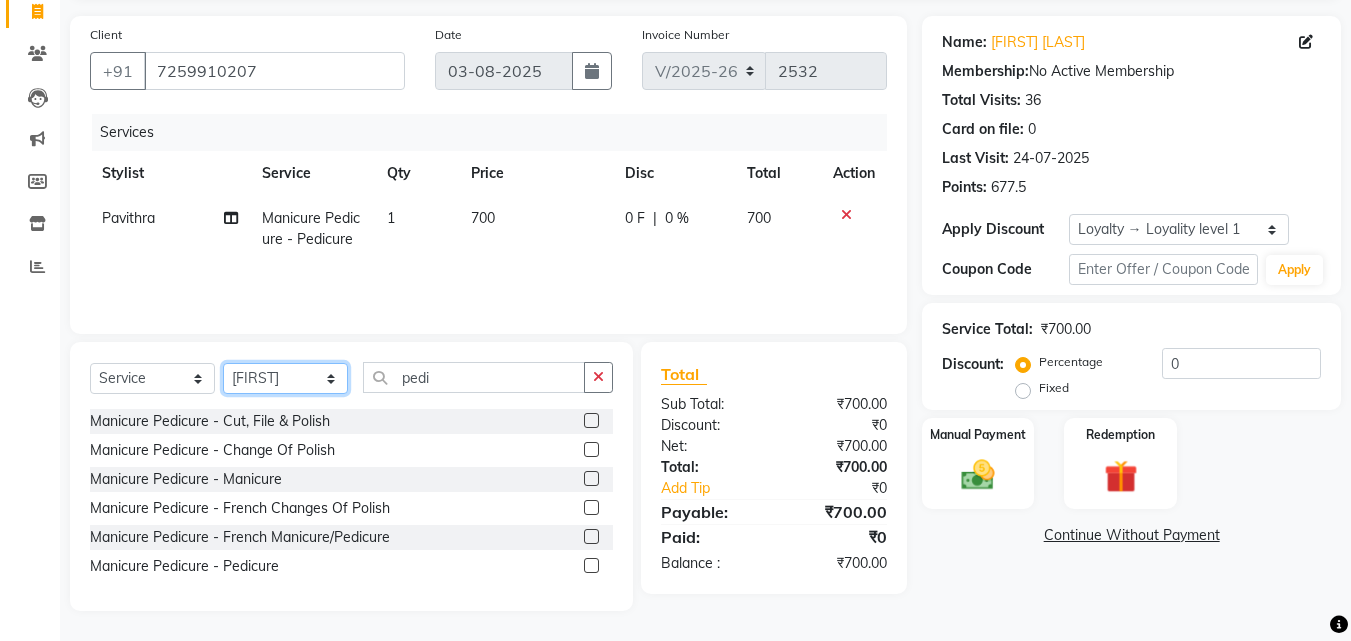 click on "Select Stylist [FIRST] [LAST] [FIRST] [LAST] [FIRST] [LAST] [FIRST] [LAST] [FIRST] [LAST] [FIRST] [LAST] [FIRST] [LAST]" 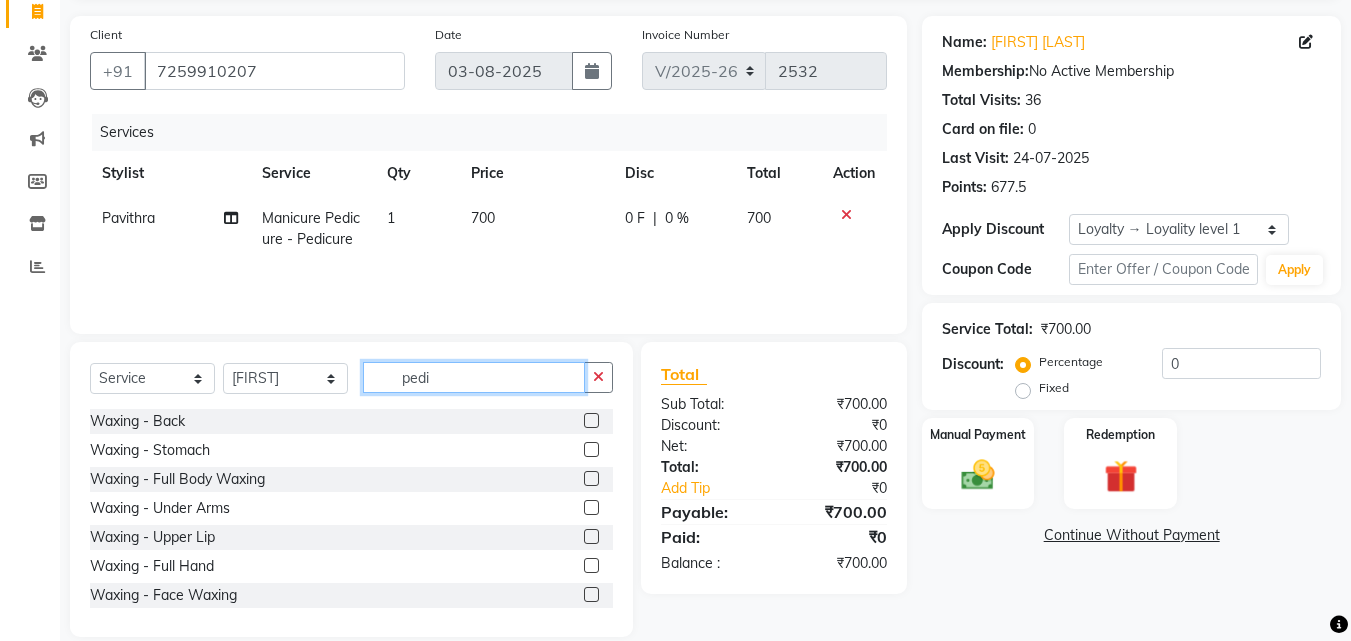 drag, startPoint x: 510, startPoint y: 376, endPoint x: 500, endPoint y: 372, distance: 10.770329 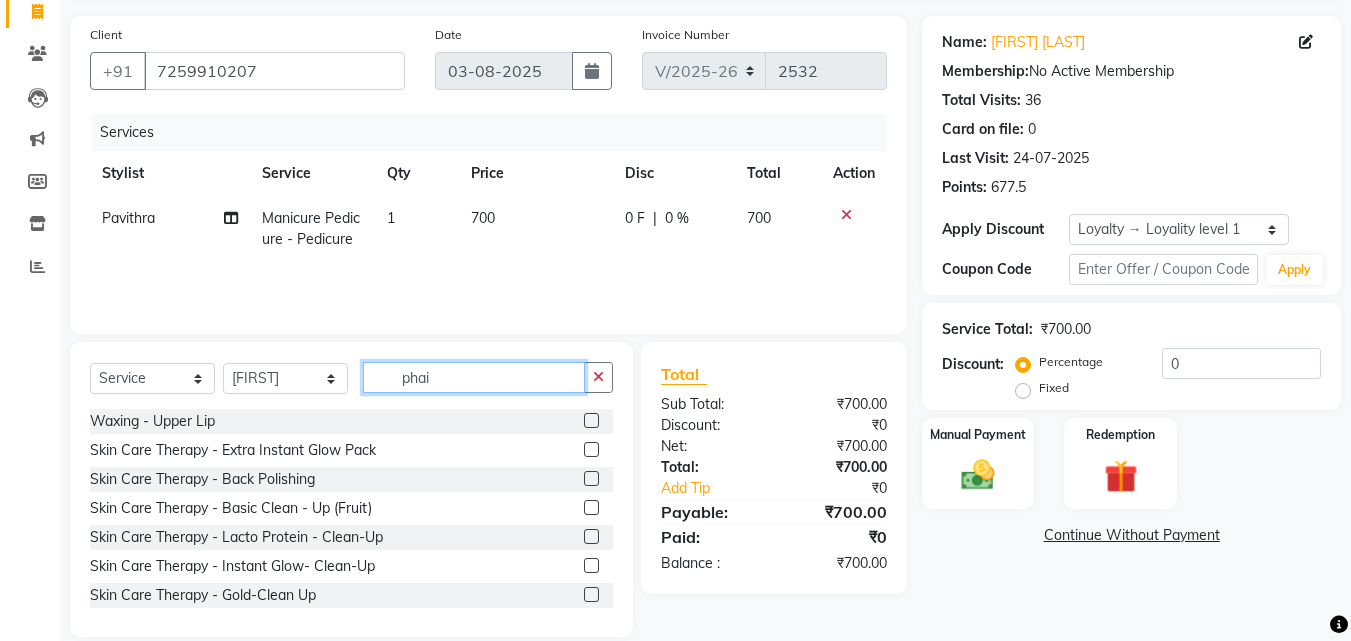 scroll, scrollTop: 117, scrollLeft: 0, axis: vertical 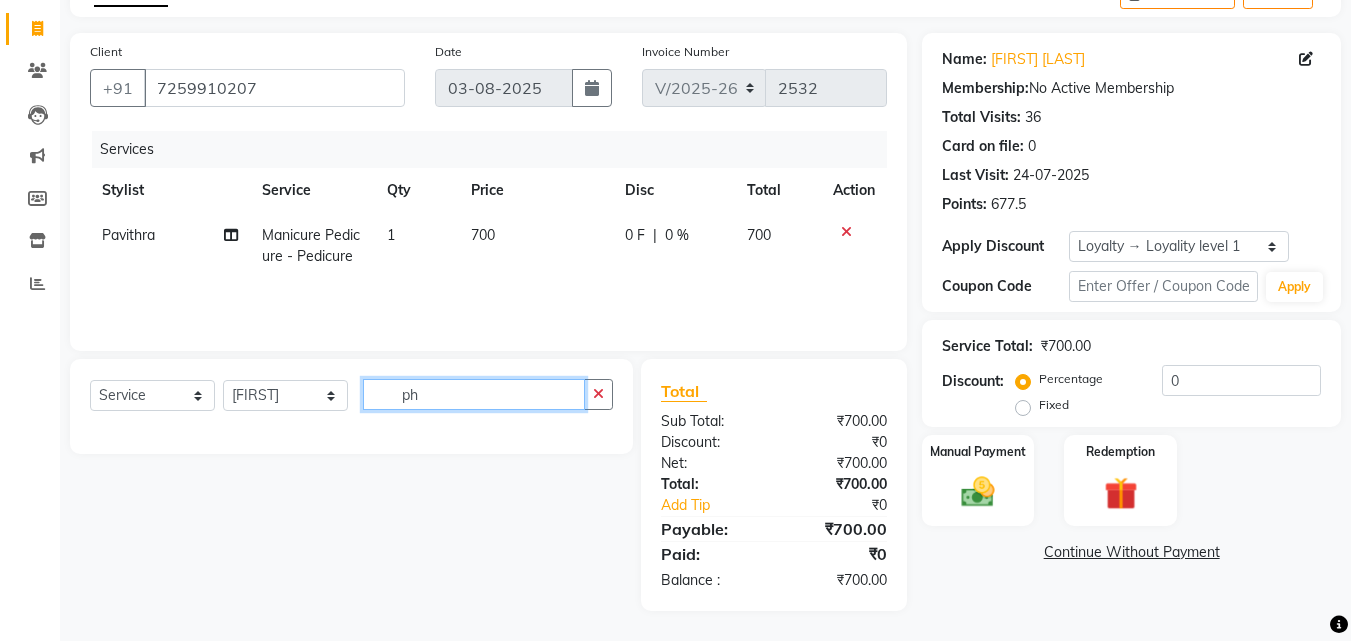 type on "p" 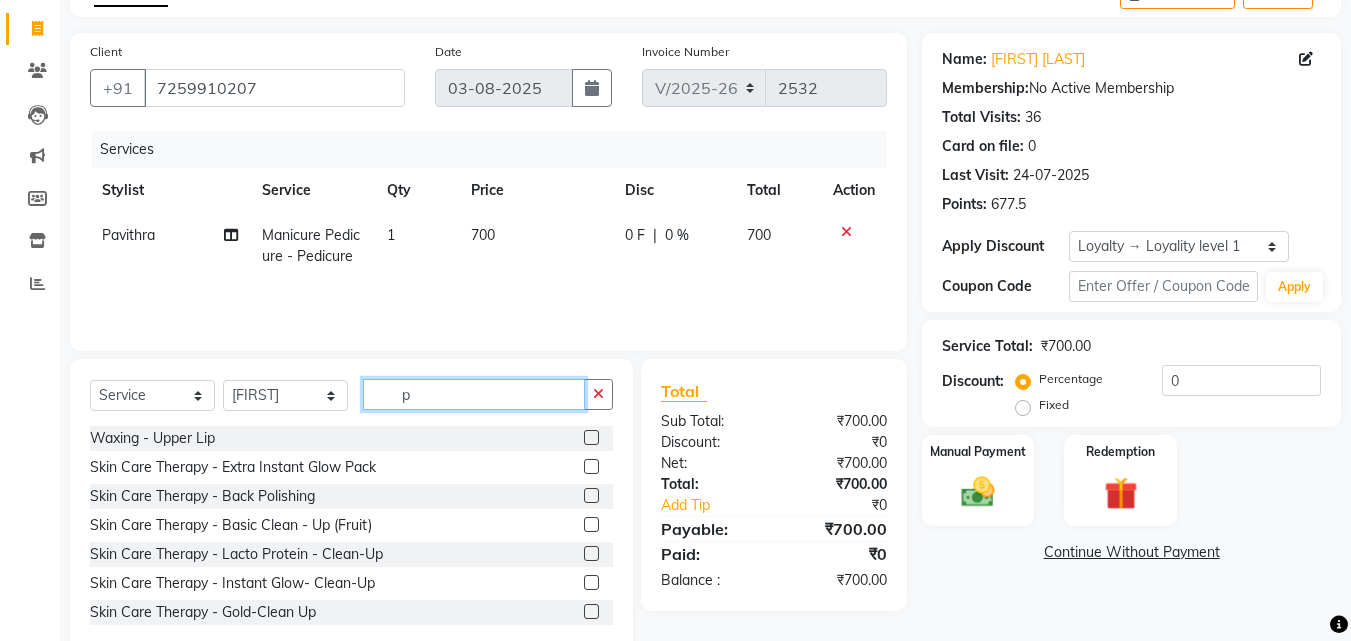 scroll, scrollTop: 134, scrollLeft: 0, axis: vertical 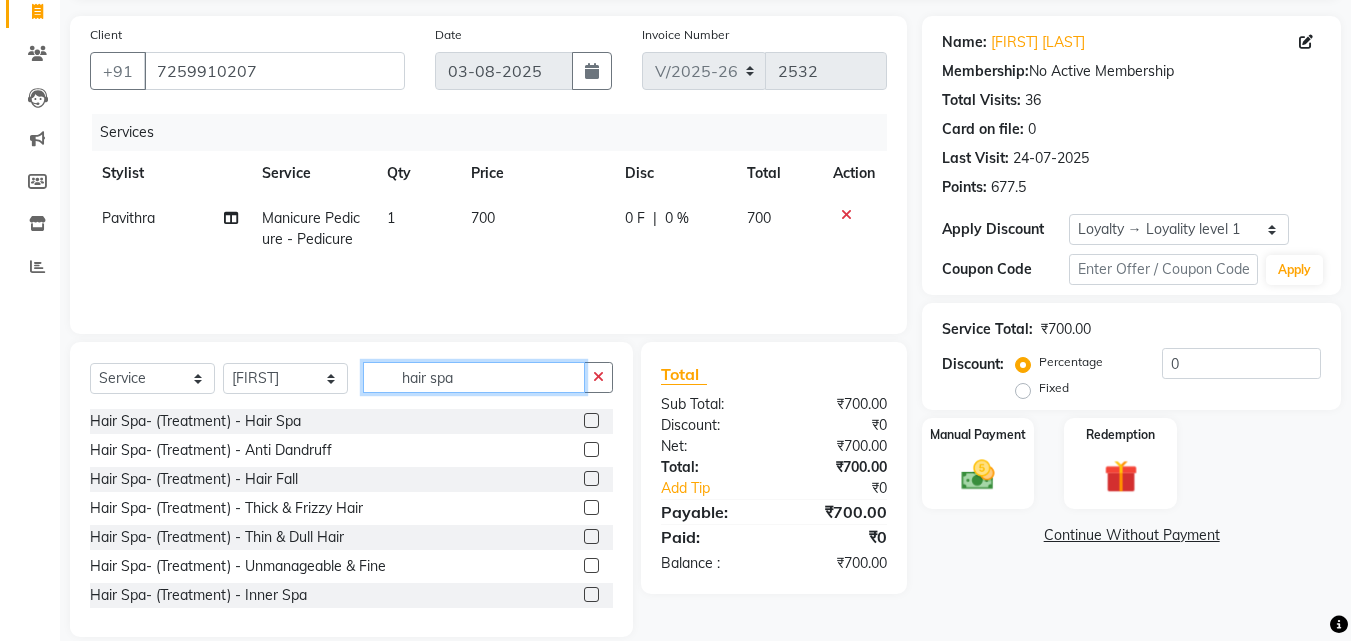 type on "hair spa" 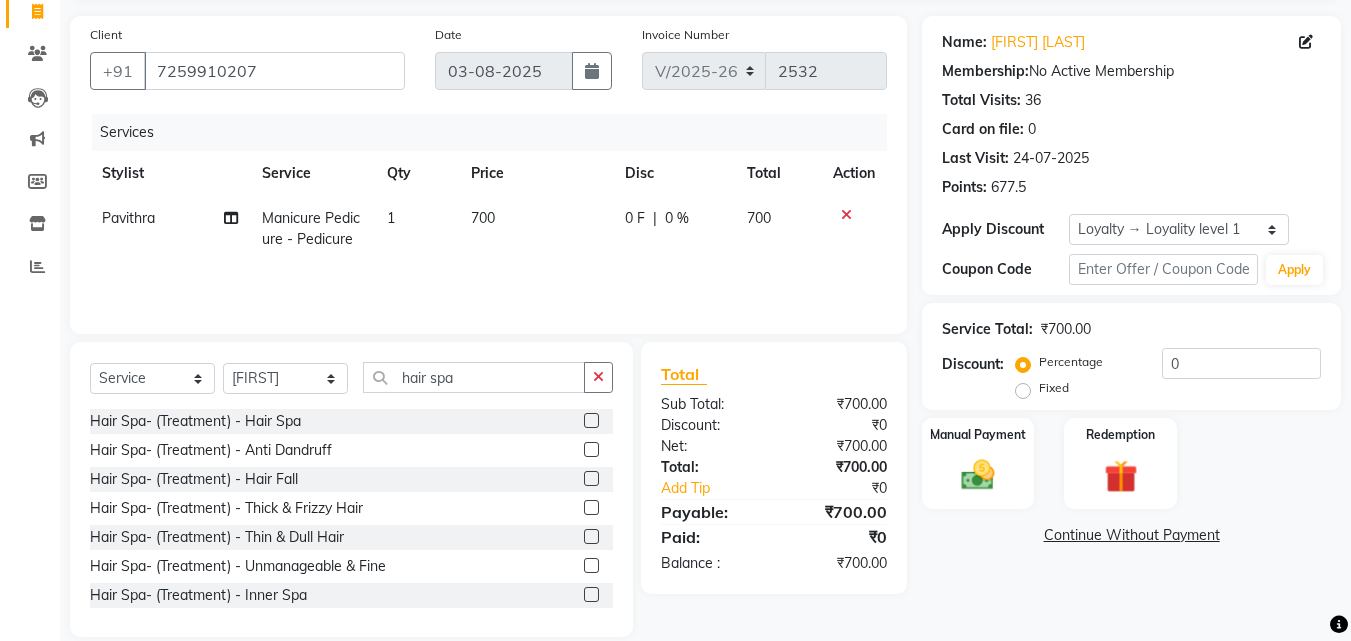 click 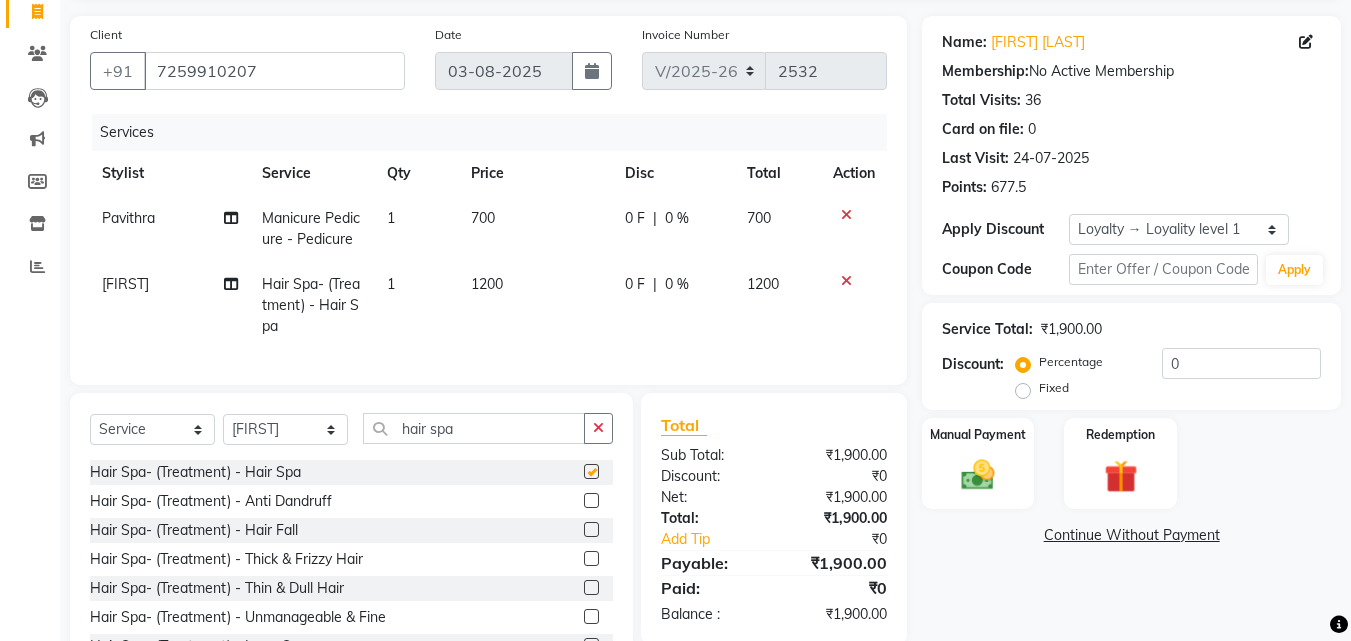 checkbox on "false" 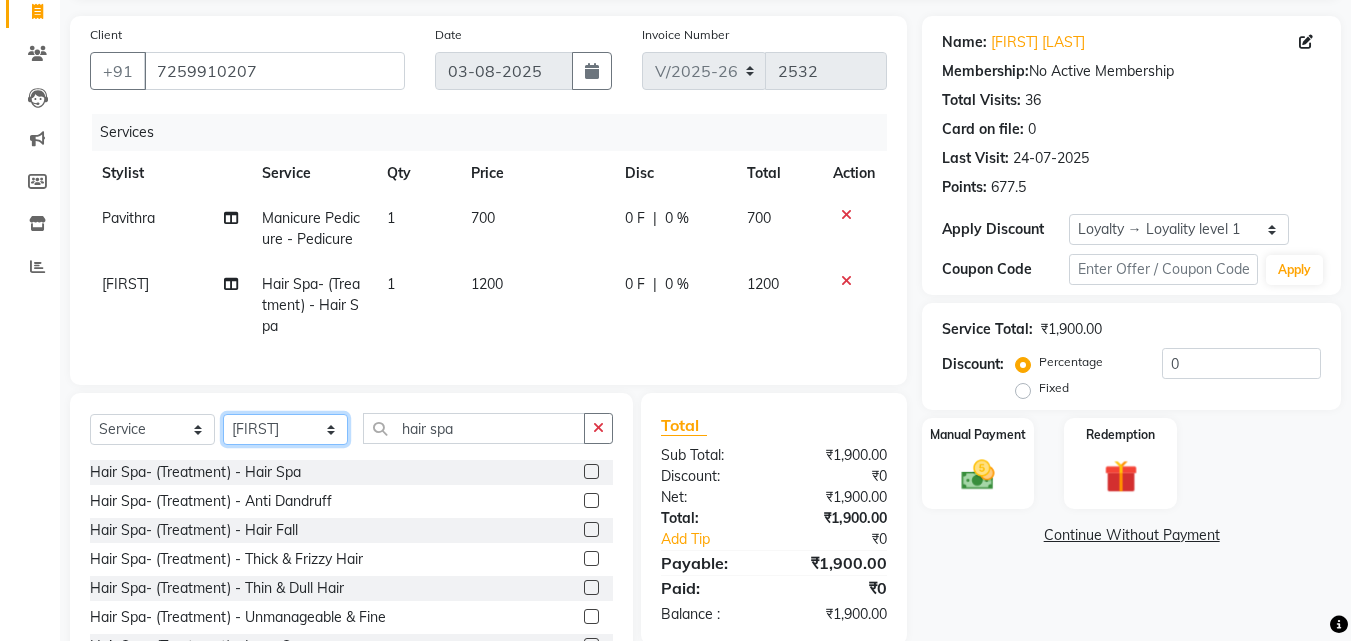 drag, startPoint x: 288, startPoint y: 450, endPoint x: 288, endPoint y: 432, distance: 18 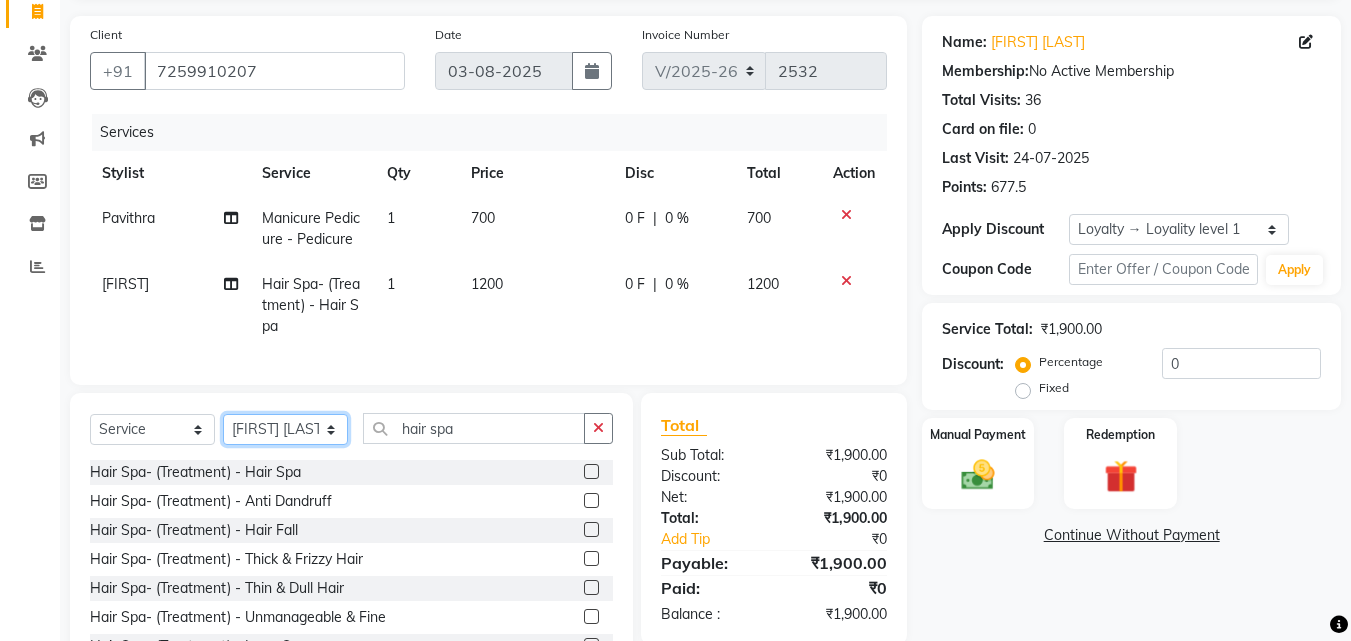 click on "Select Stylist [FIRST] [LAST] [FIRST] [LAST] [FIRST] [LAST] [FIRST] [LAST] [FIRST] [LAST] [FIRST] [LAST] [FIRST] [LAST]" 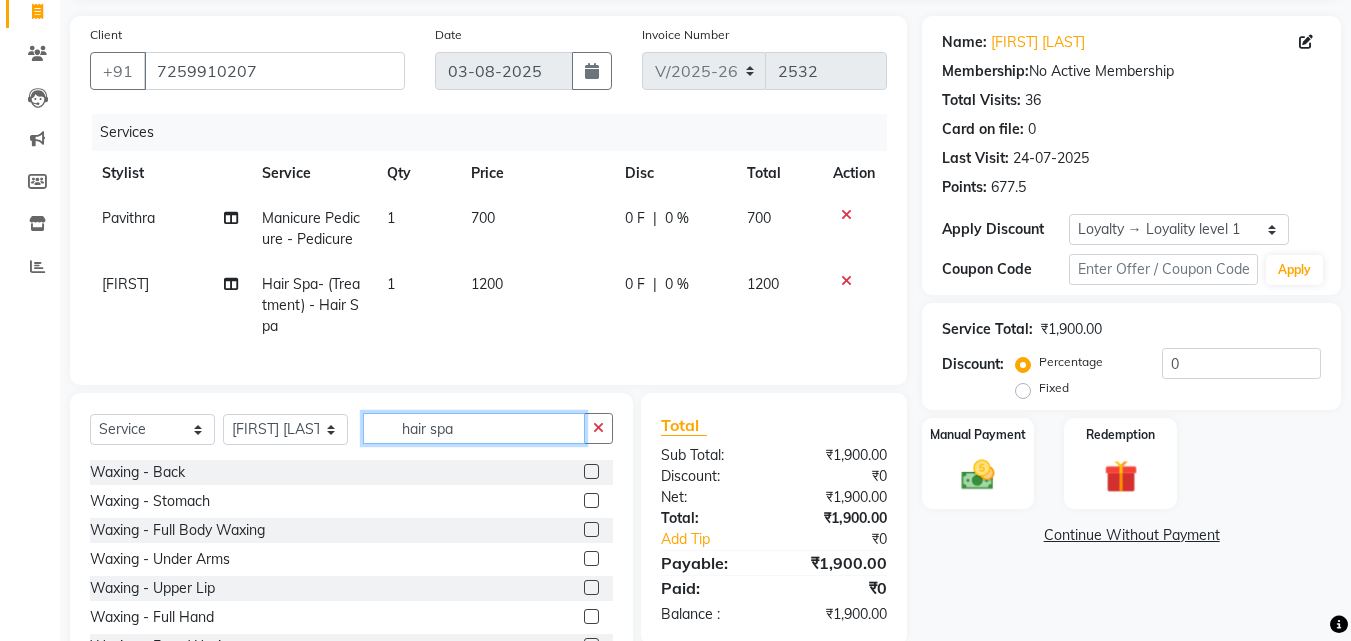 click on "hair spa" 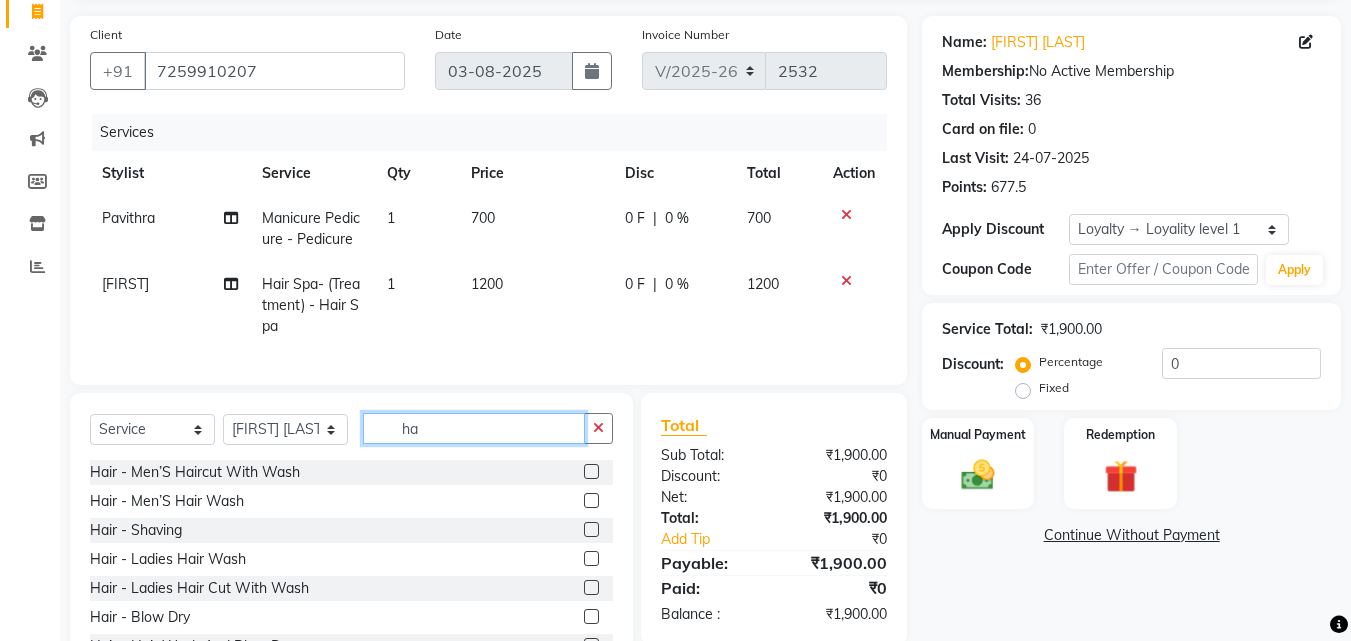 type on "h" 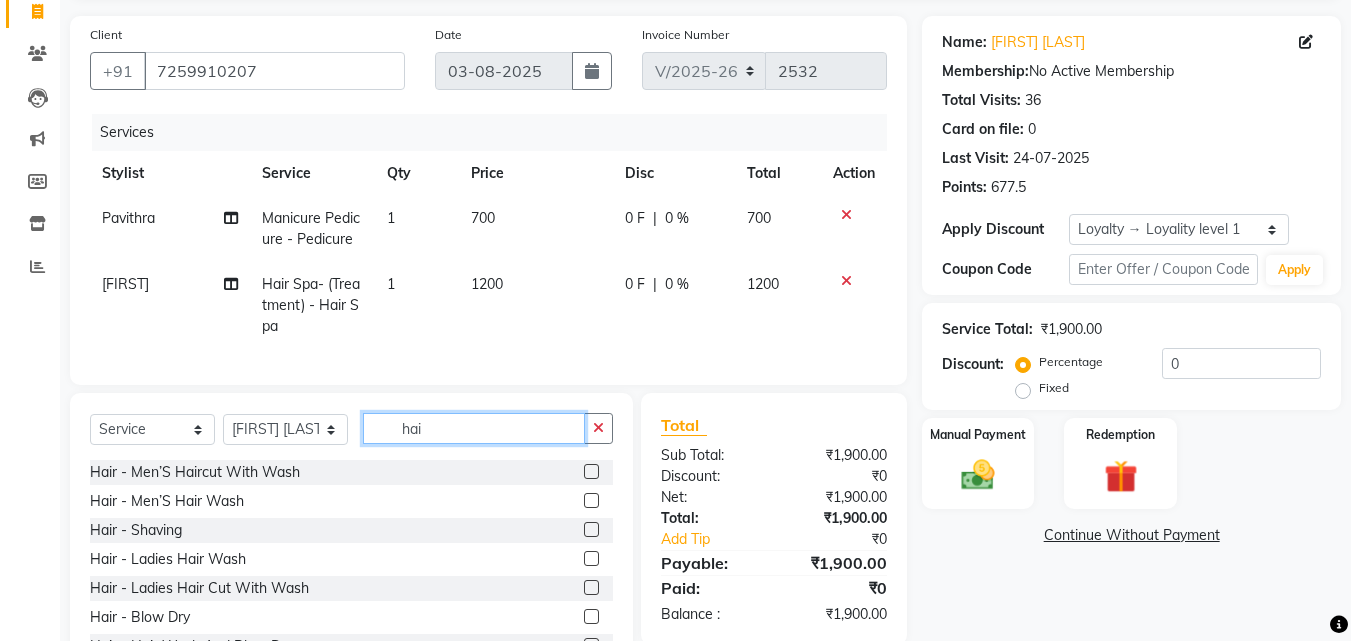 type on "hai" 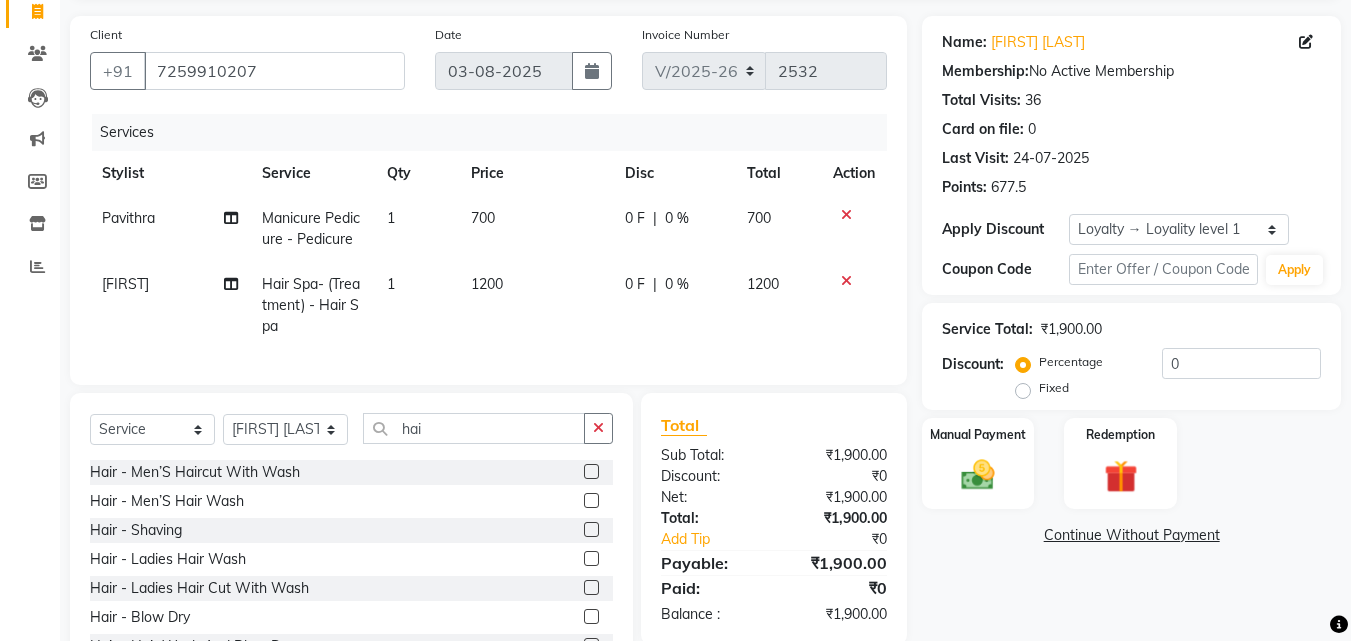 click 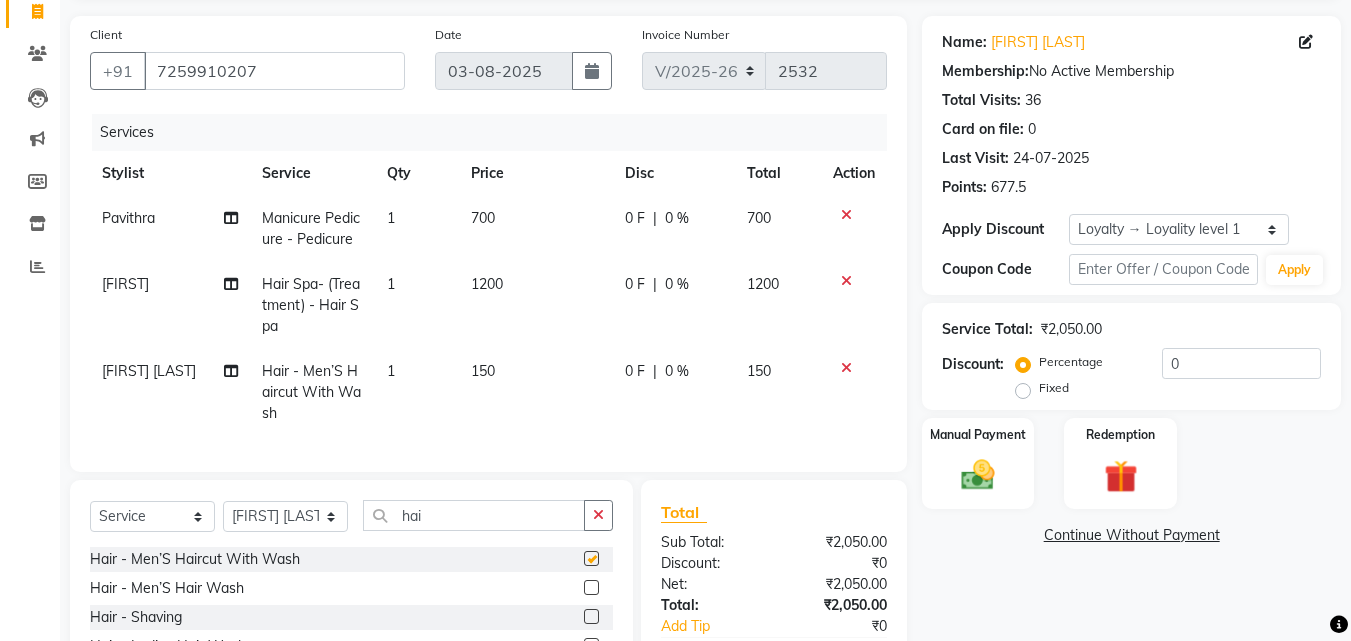 checkbox on "false" 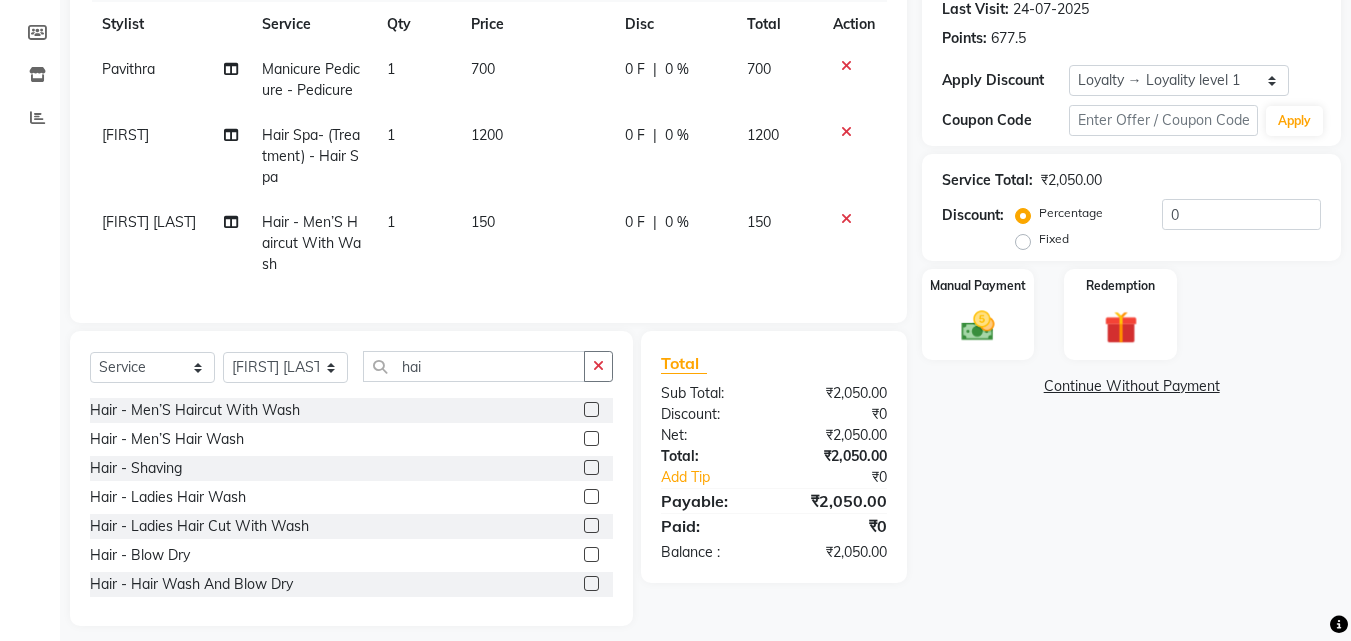 scroll, scrollTop: 313, scrollLeft: 0, axis: vertical 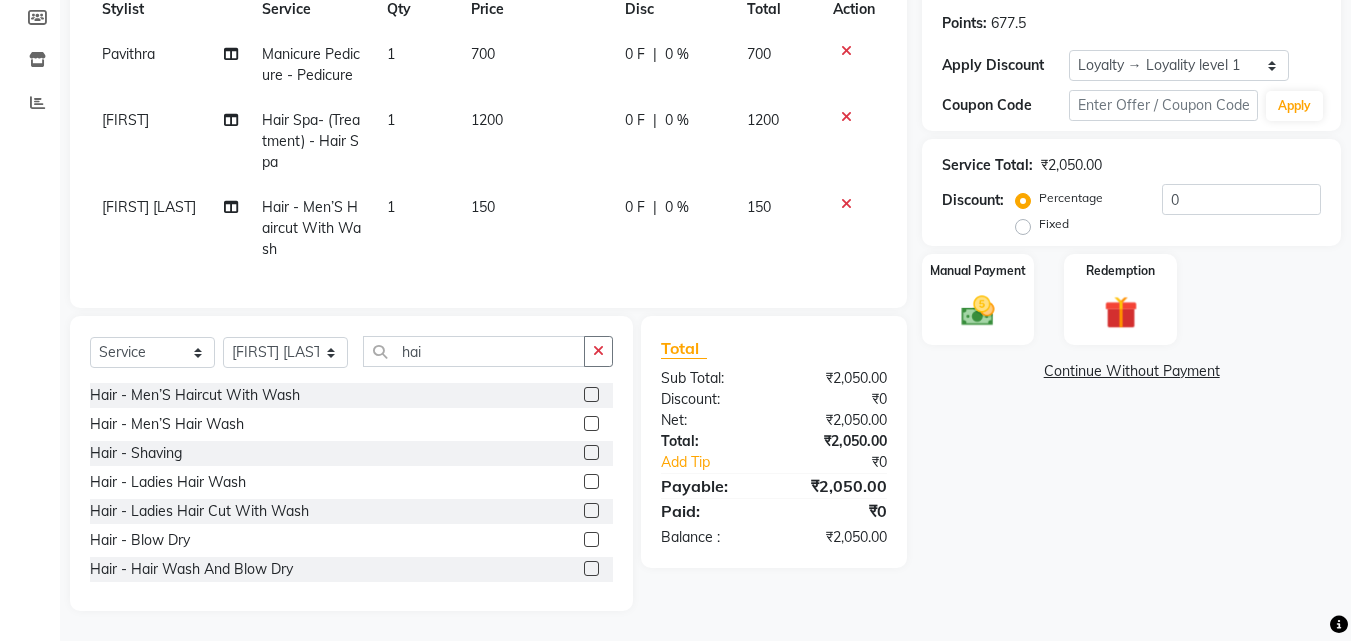 click 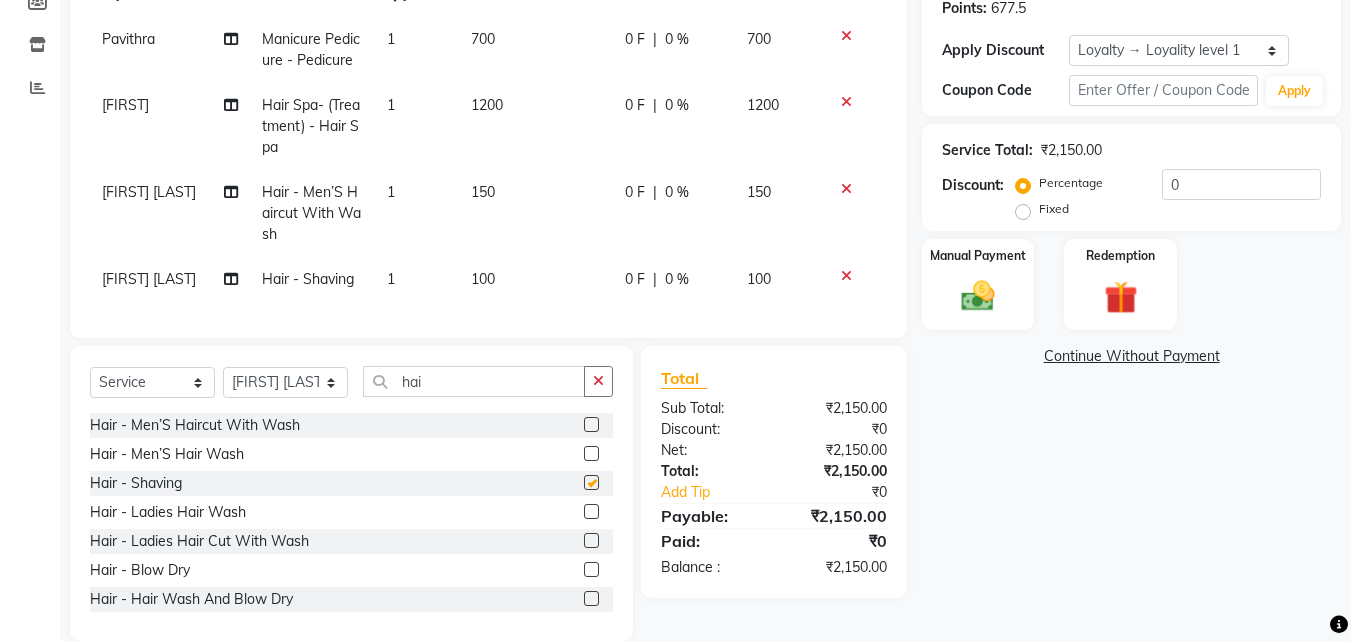 checkbox on "false" 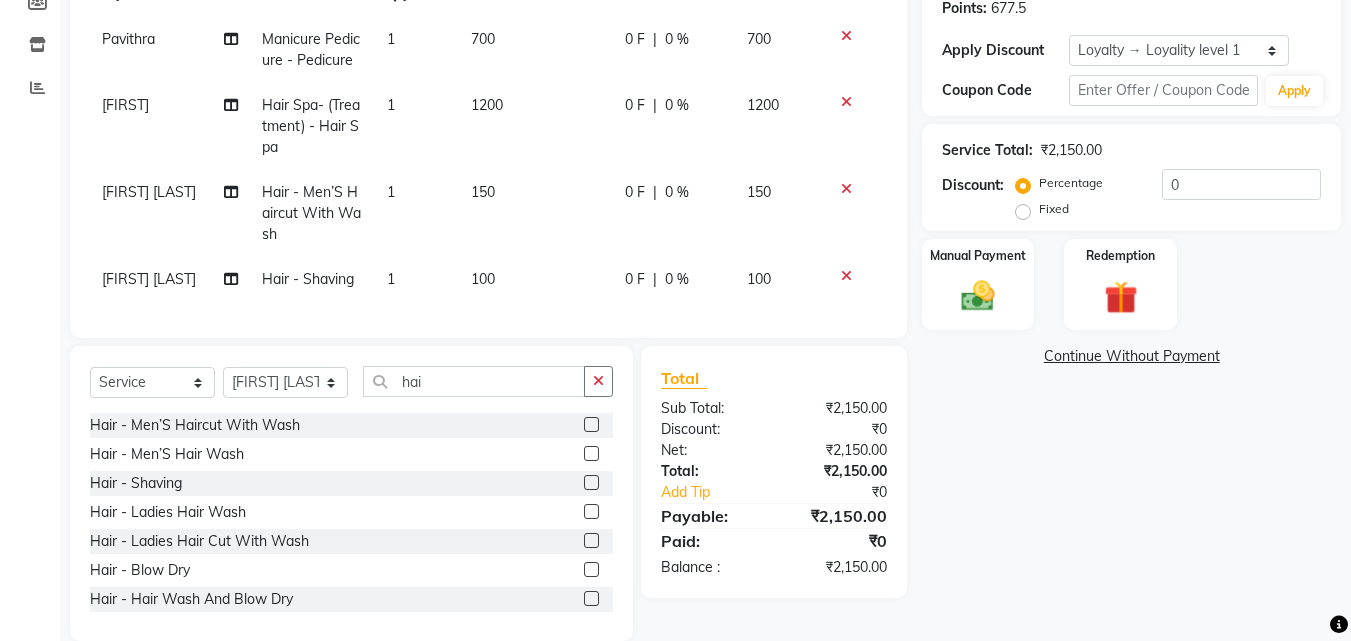 scroll, scrollTop: 358, scrollLeft: 0, axis: vertical 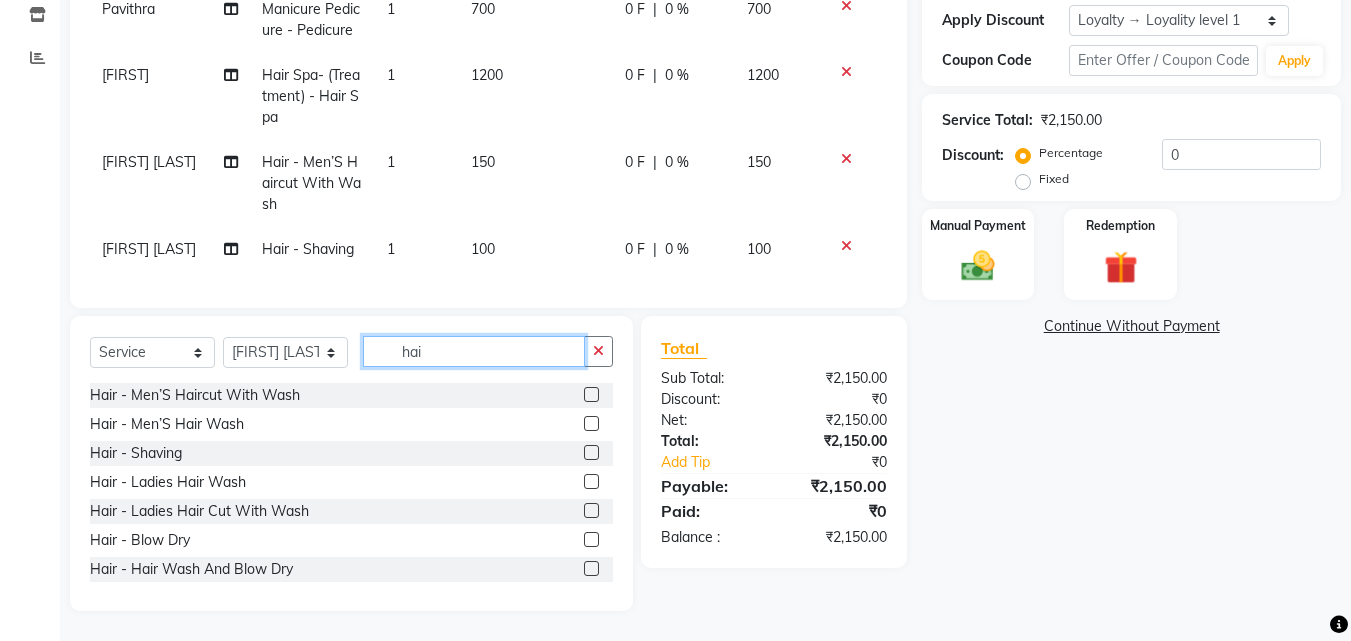 click on "hai" 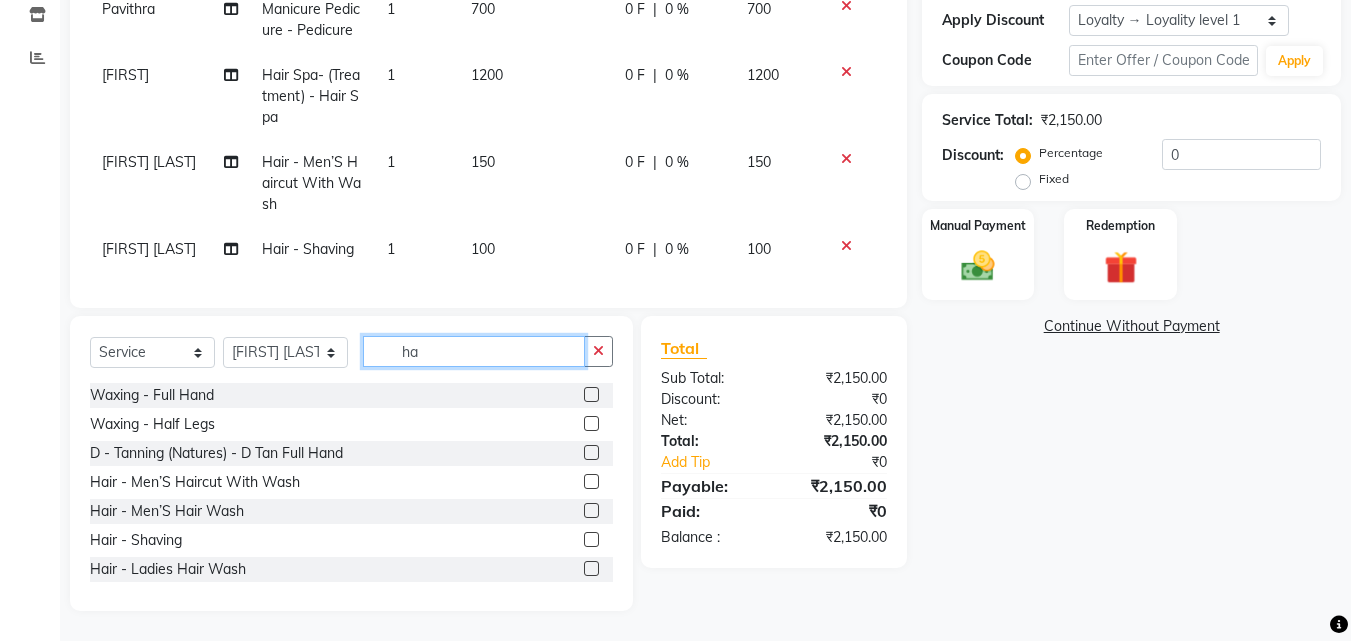 type on "h" 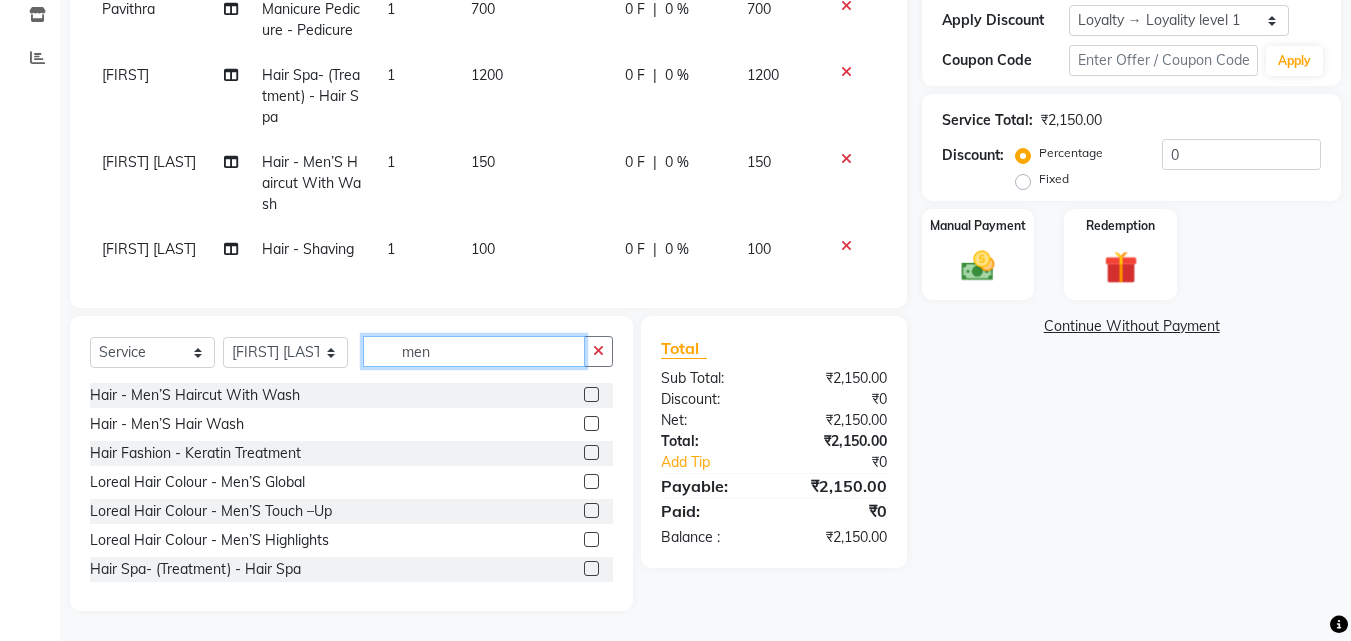 type on "men" 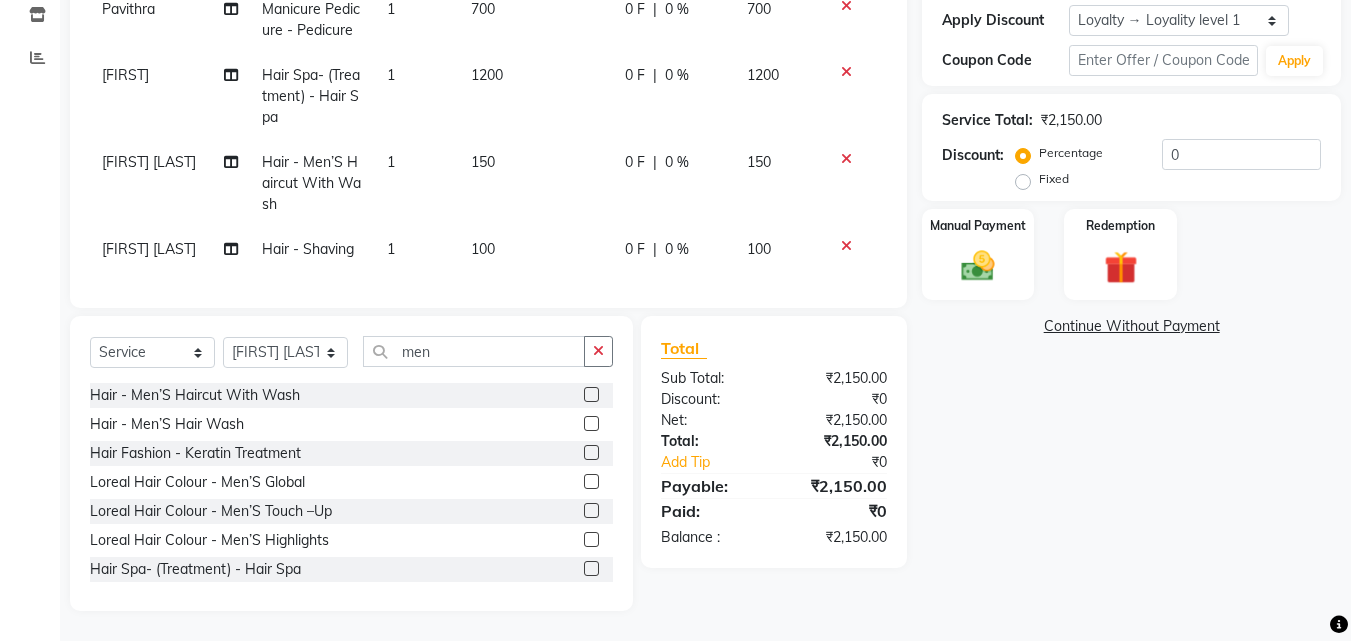 click 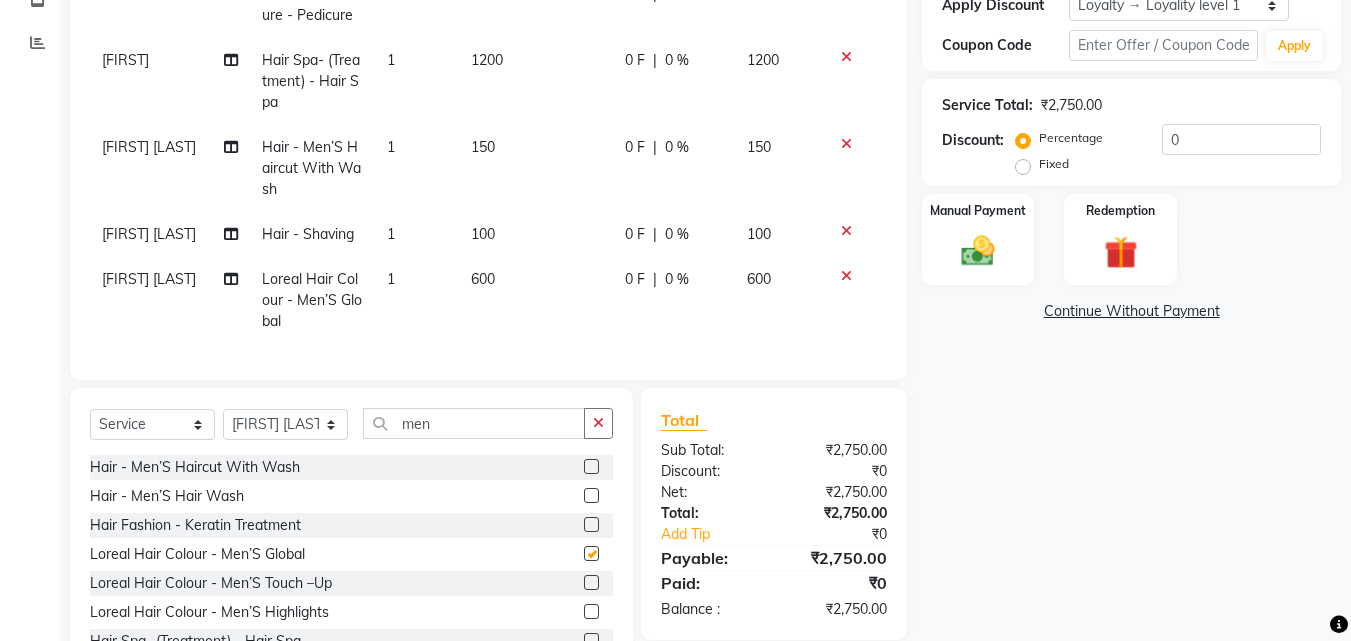 checkbox on "false" 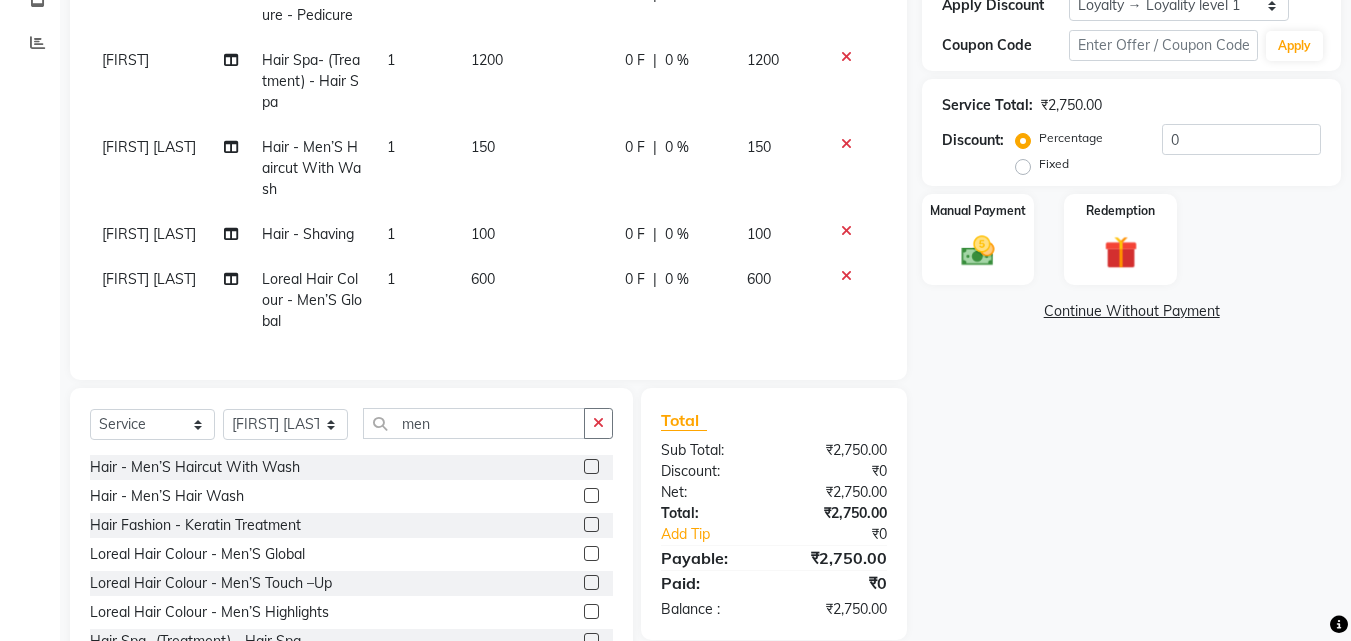 click on "Select Service Product Membership Package Voucher Prepaid Gift Card Select Stylist [FIRST] [LAST] [FIRST] [LAST] [FIRST] [LAST] [FIRST] [LAST] [FIRST] [LAST] [FIRST] [LAST] [FIRST] [LAST] men" 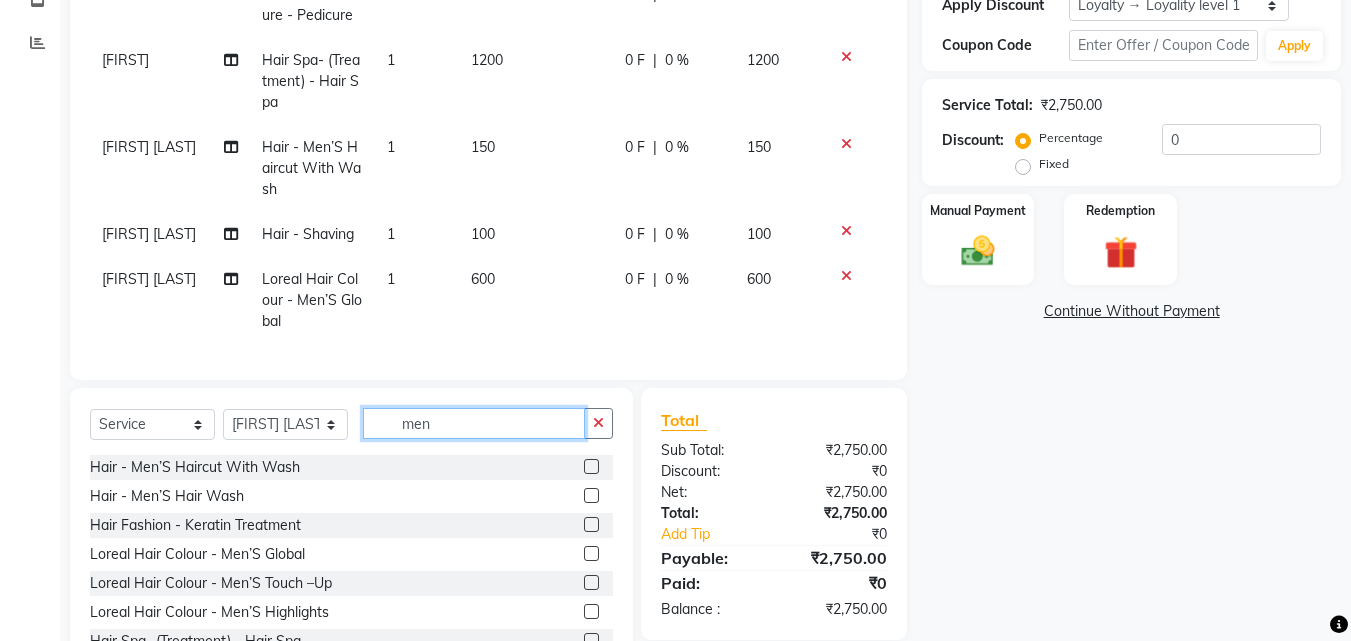 click on "men" 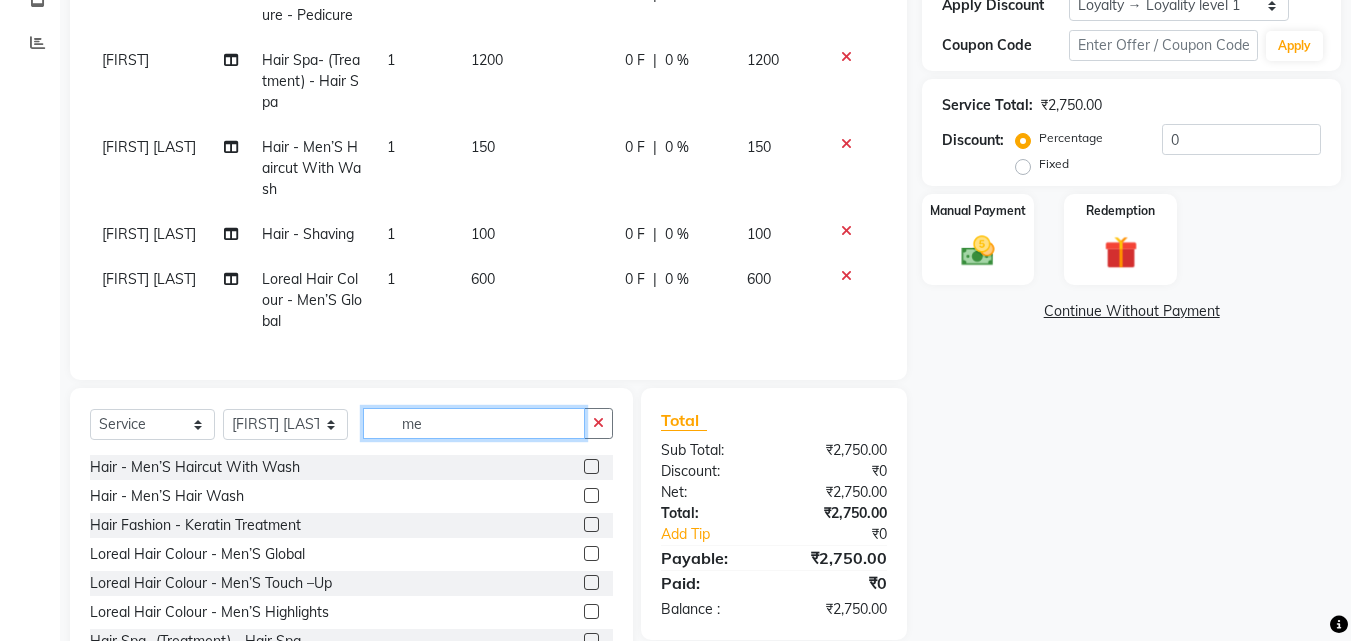 type on "m" 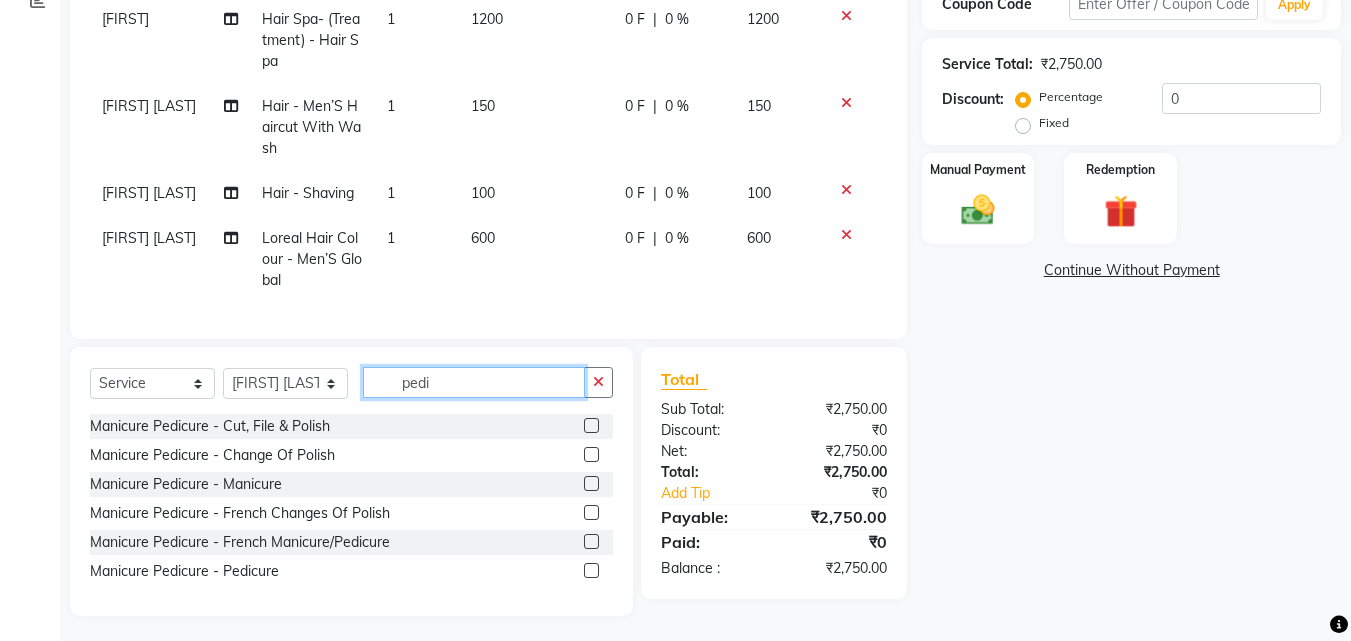 scroll, scrollTop: 419, scrollLeft: 0, axis: vertical 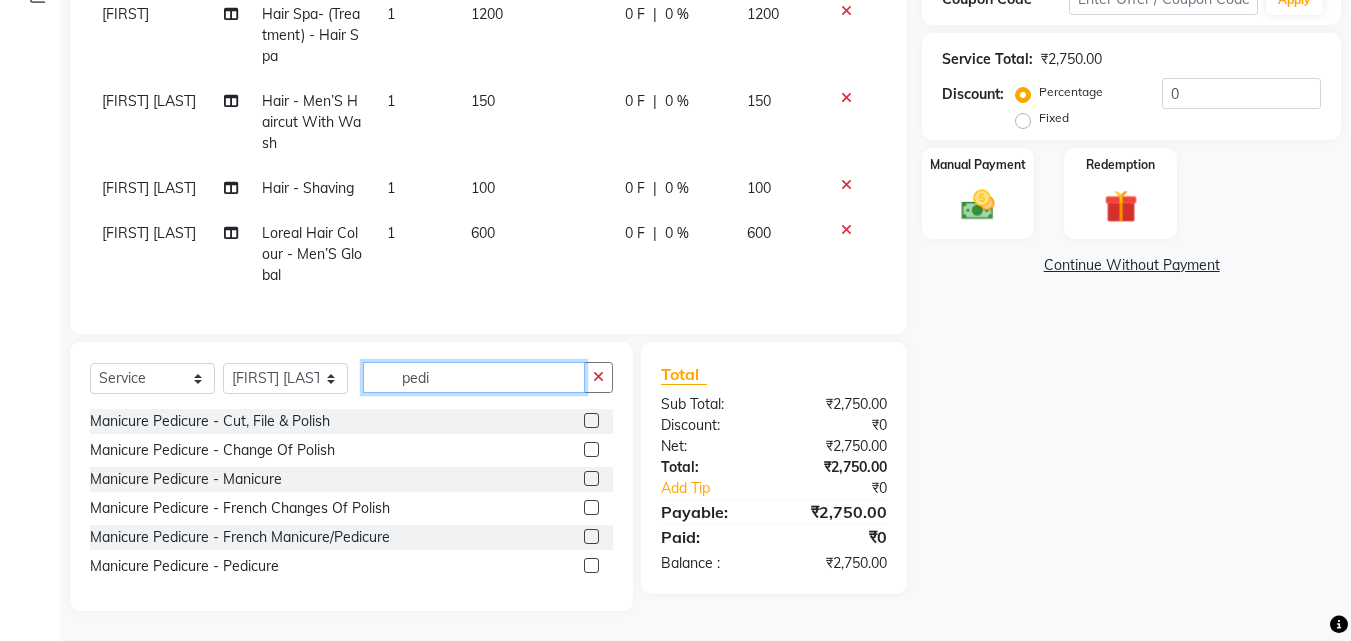 type on "pedi" 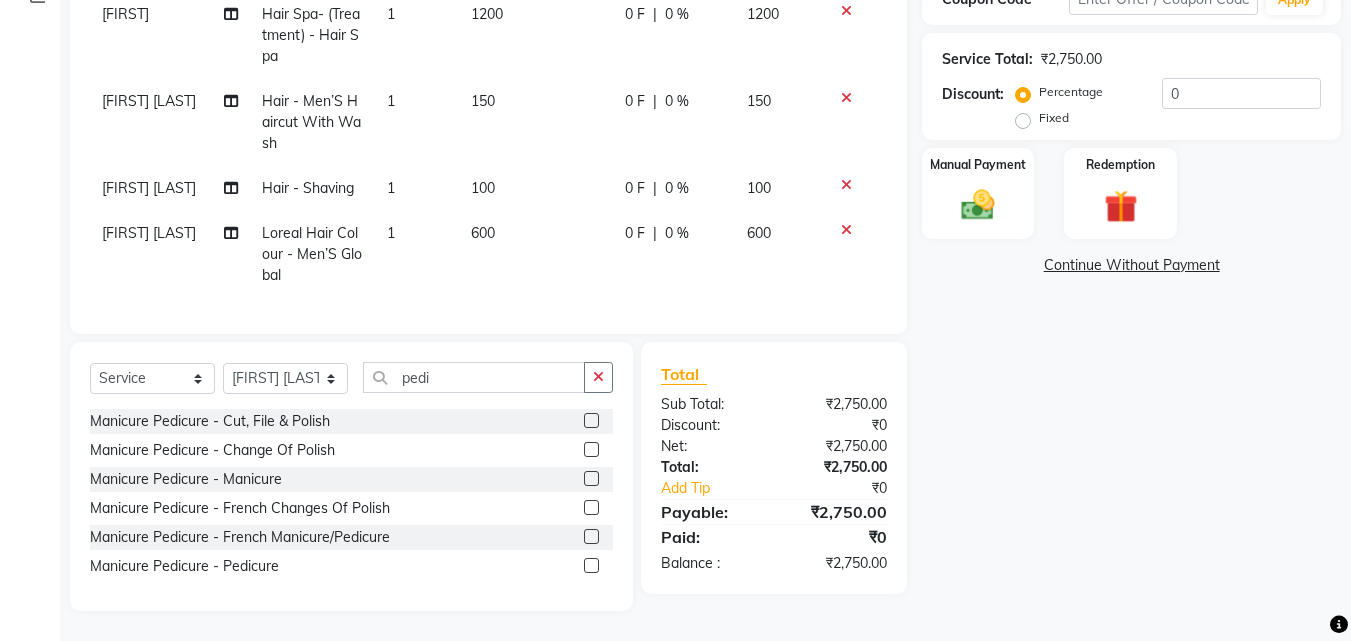 click 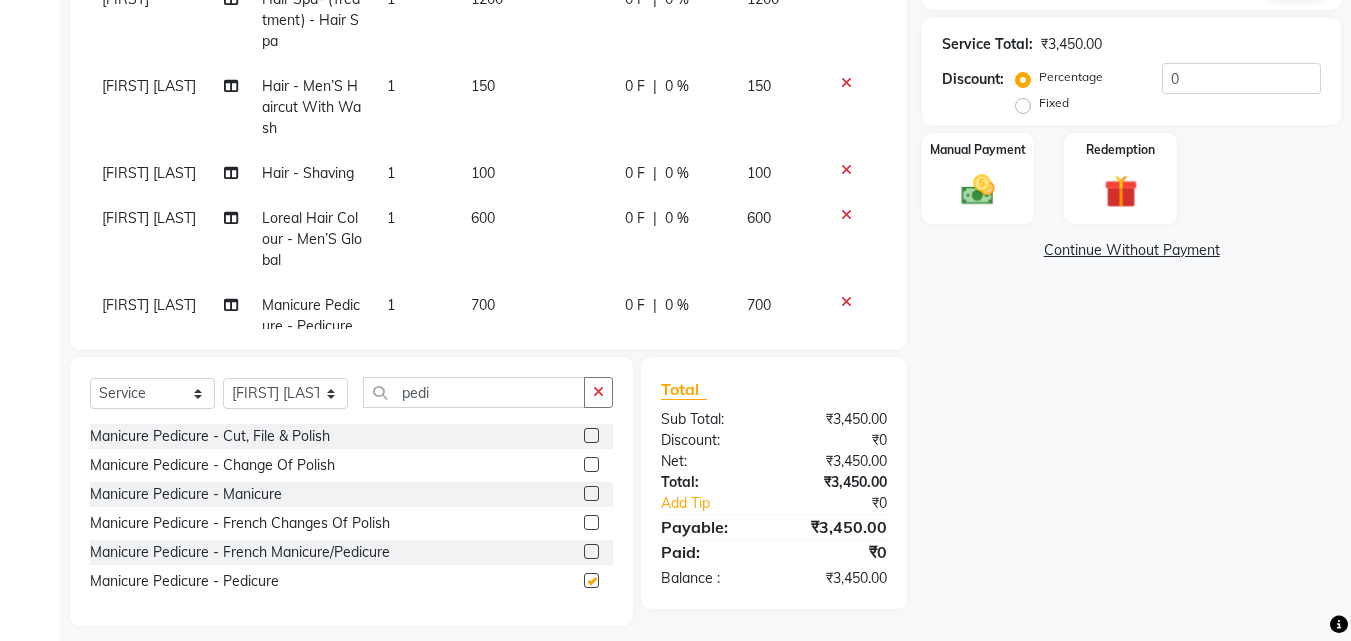 checkbox on "false" 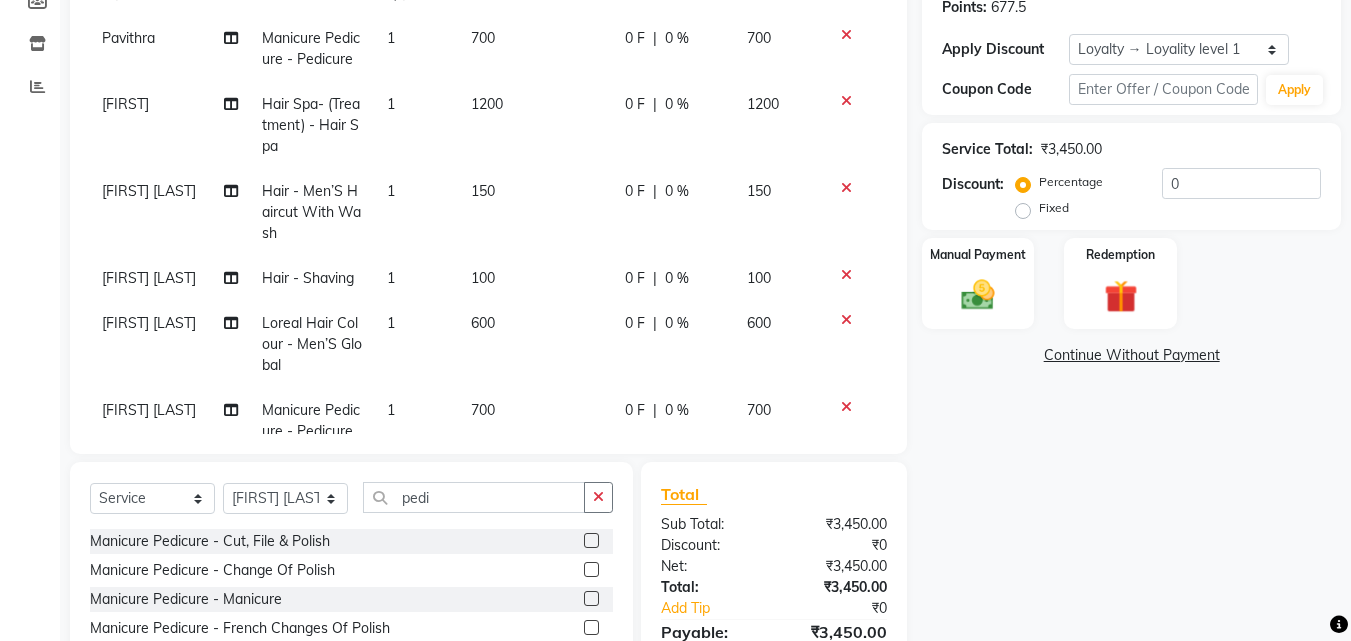 scroll, scrollTop: 219, scrollLeft: 0, axis: vertical 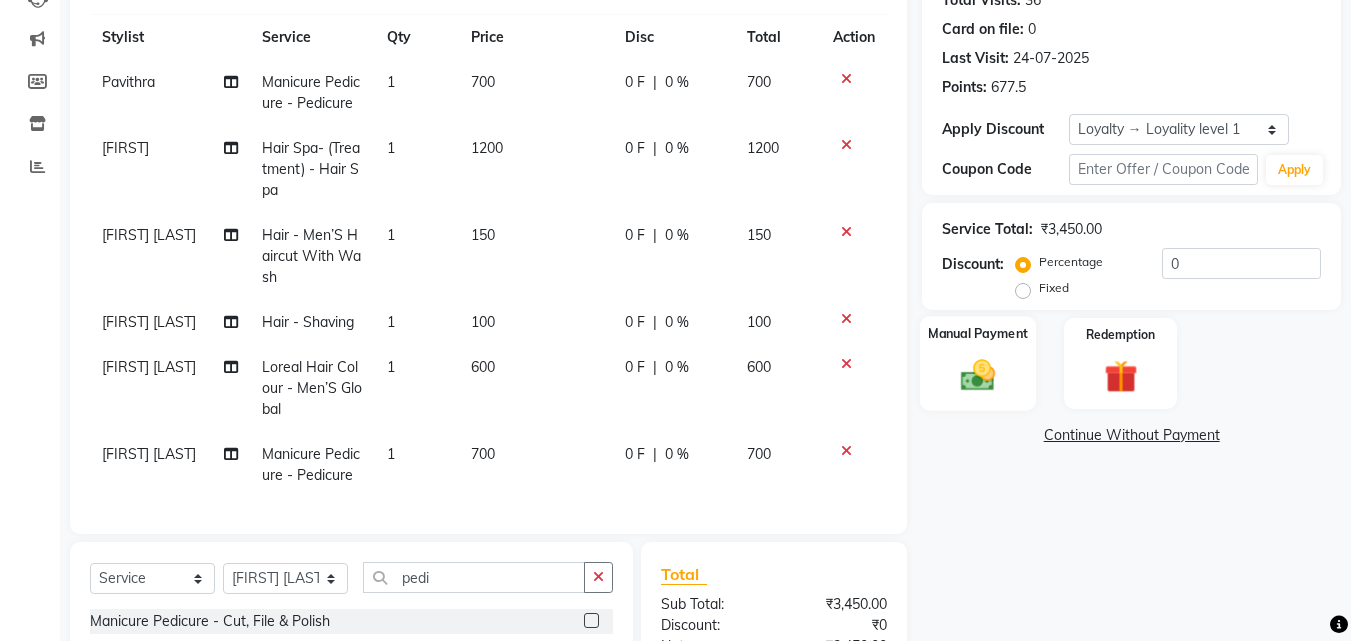 click 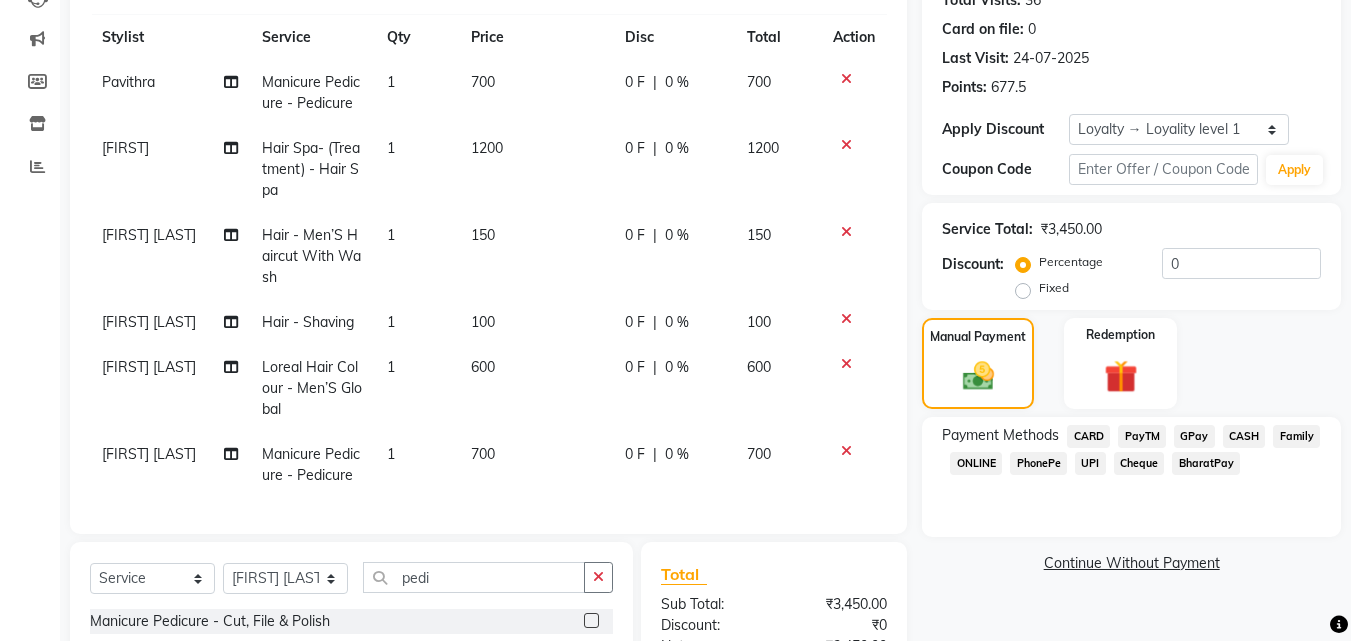 scroll, scrollTop: 417, scrollLeft: 0, axis: vertical 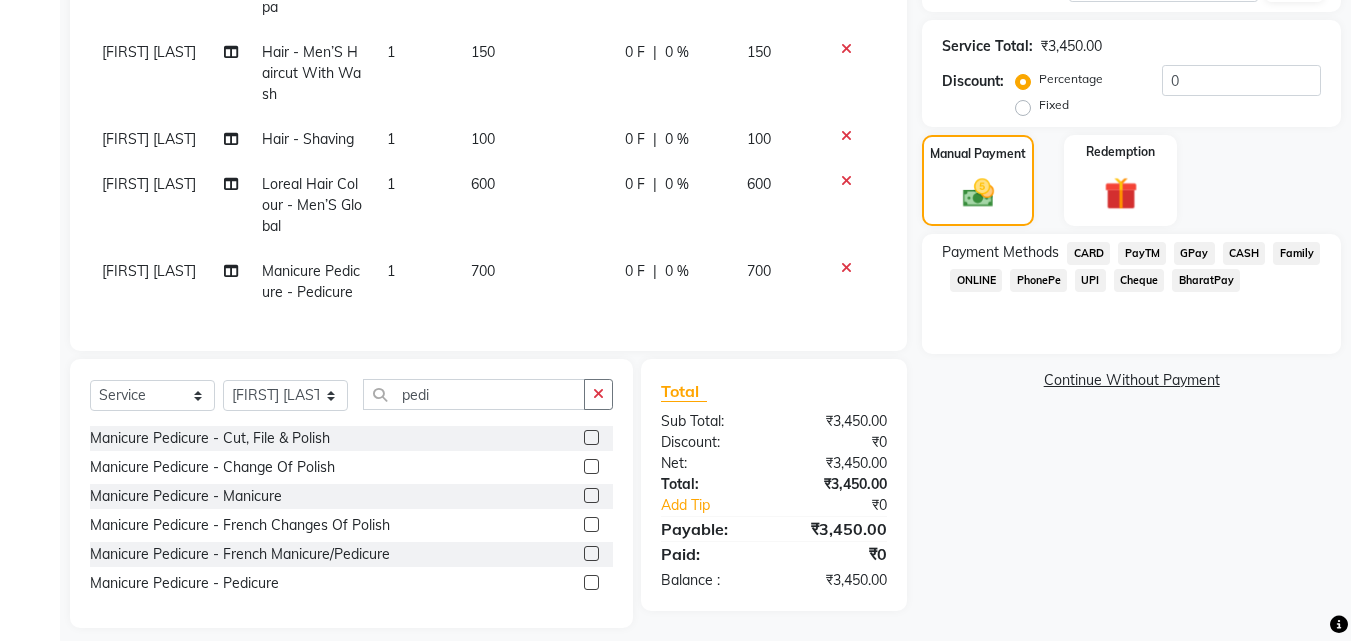 click on "CASH" 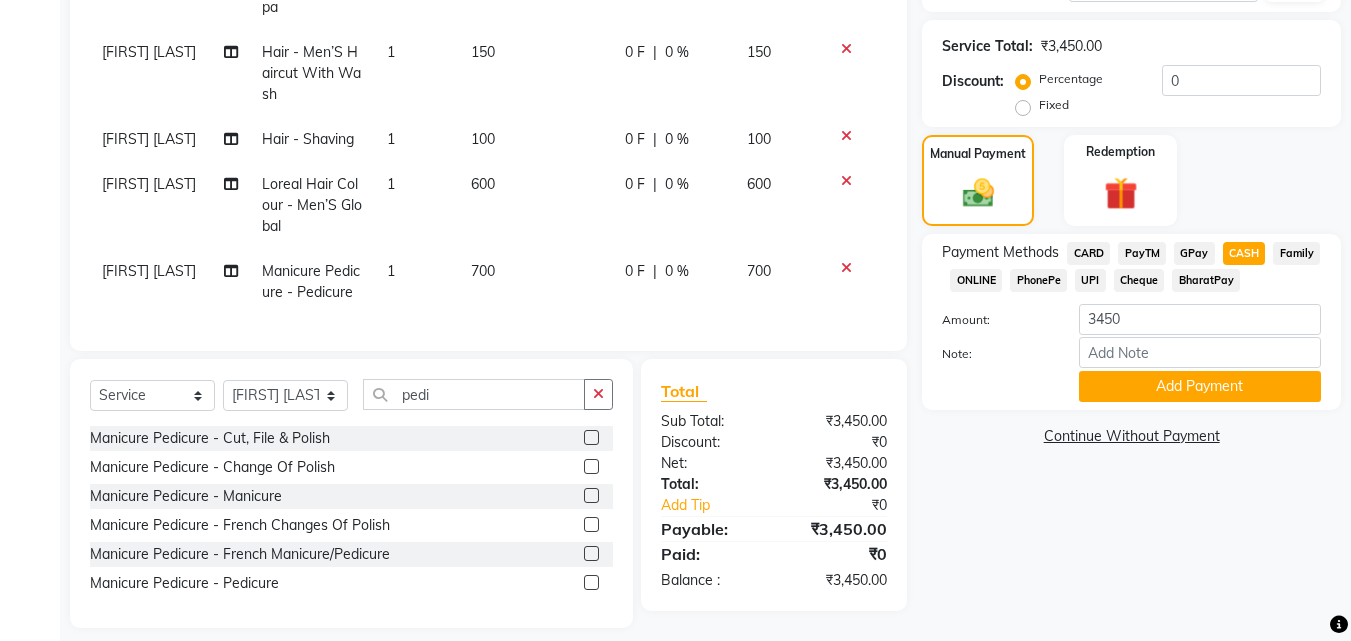 scroll, scrollTop: 434, scrollLeft: 0, axis: vertical 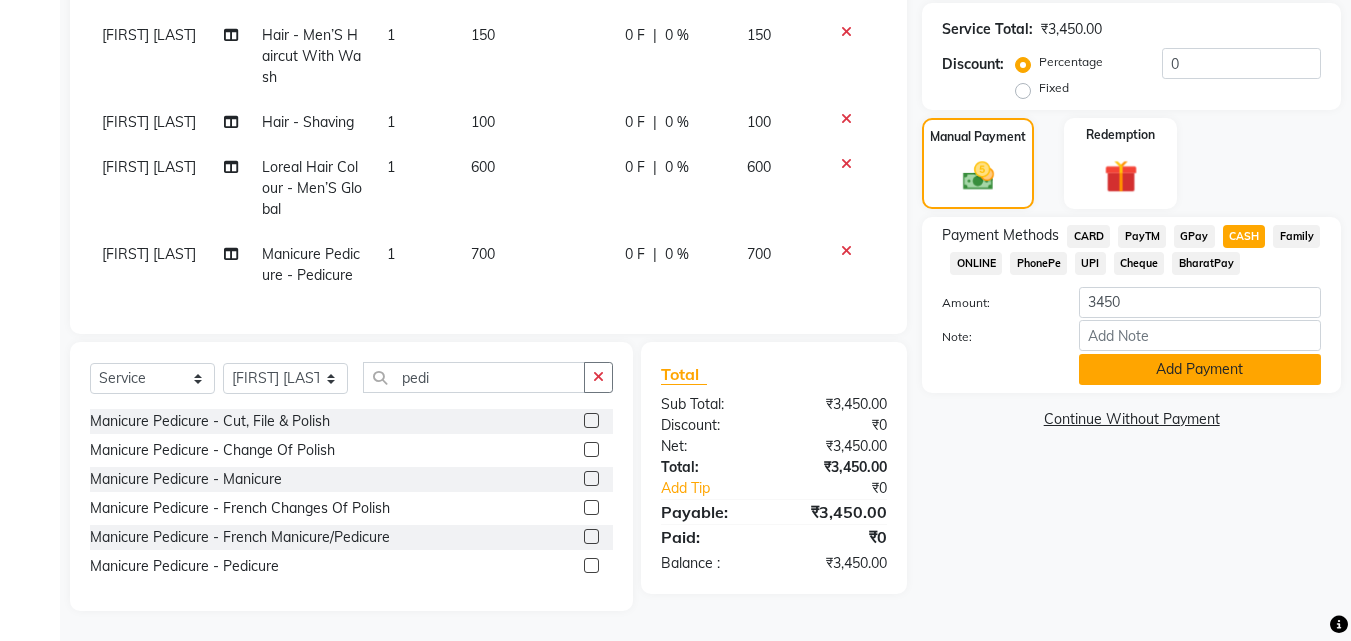 click on "Add Payment" 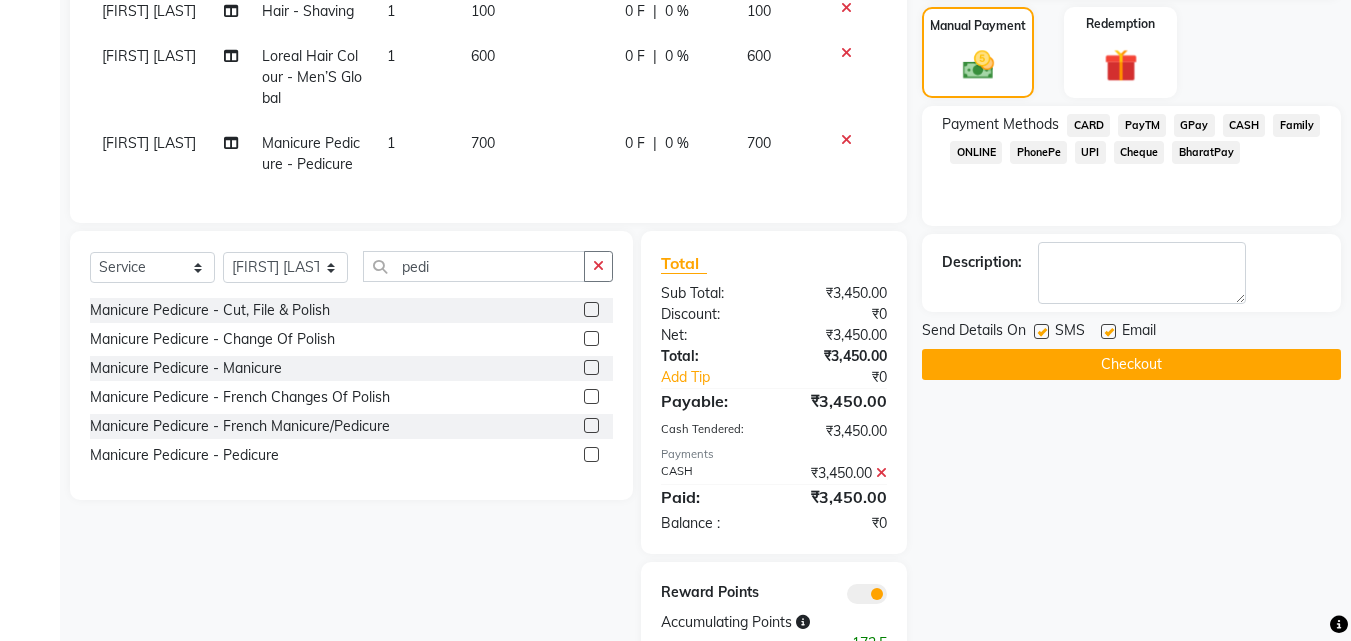 scroll, scrollTop: 587, scrollLeft: 0, axis: vertical 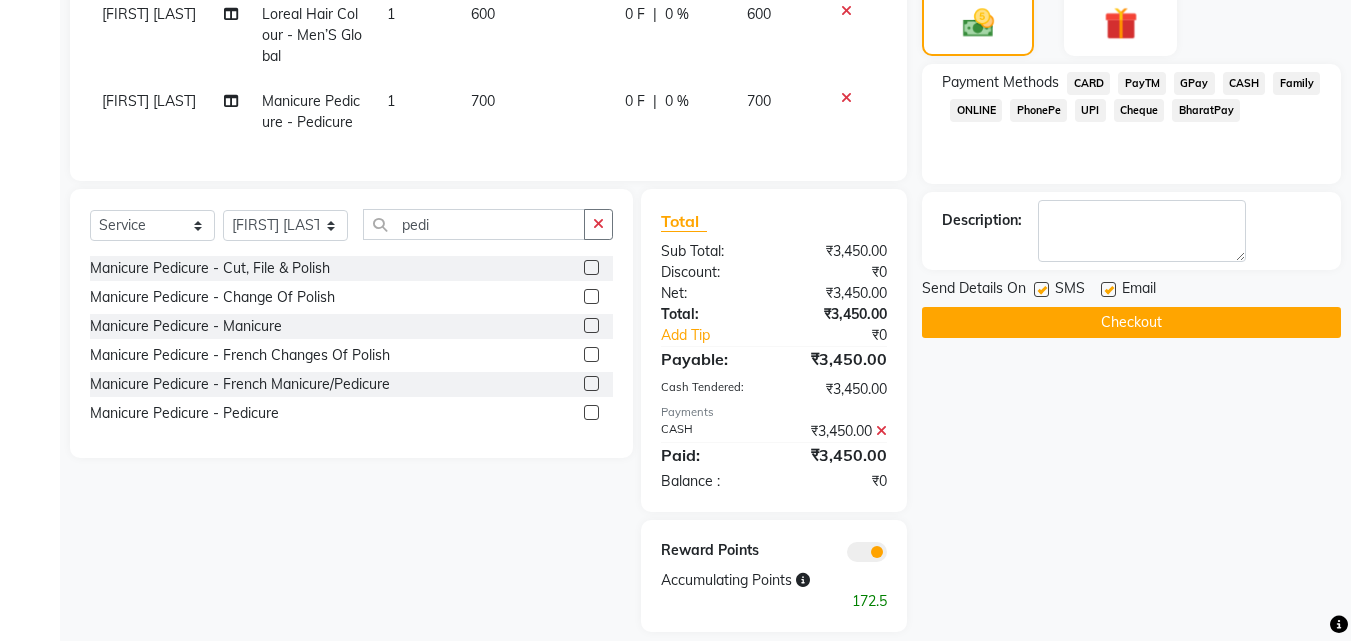 click on "Checkout" 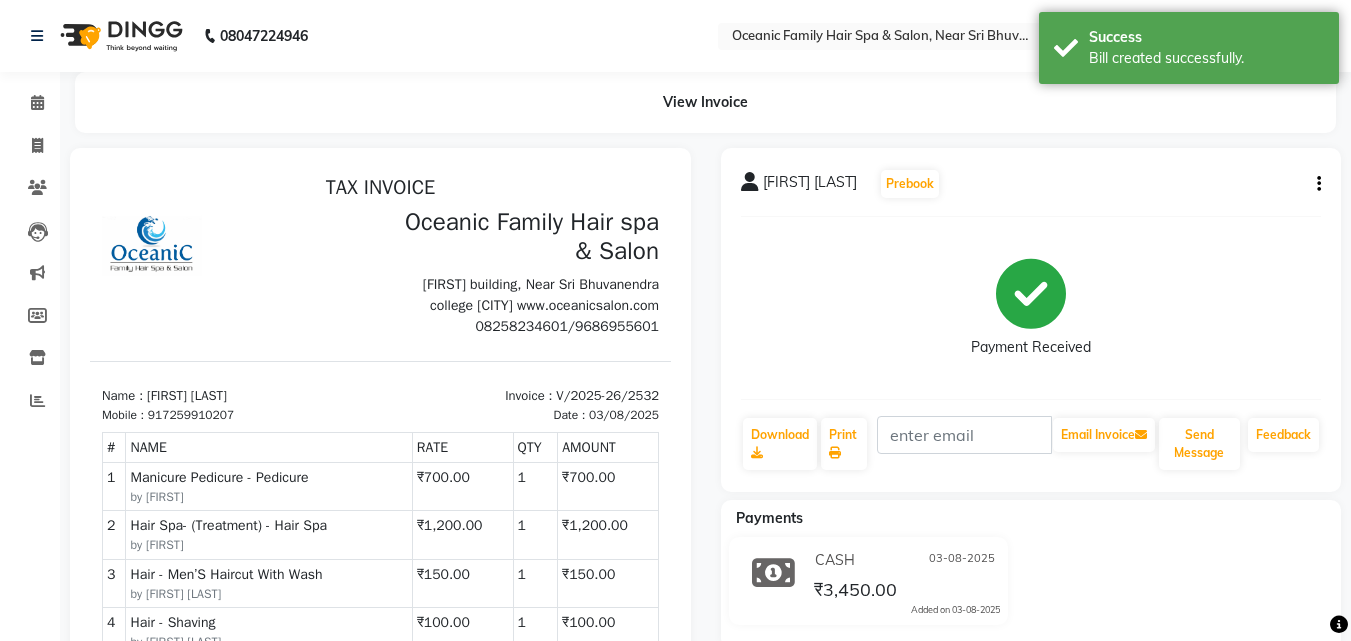 scroll, scrollTop: 0, scrollLeft: 0, axis: both 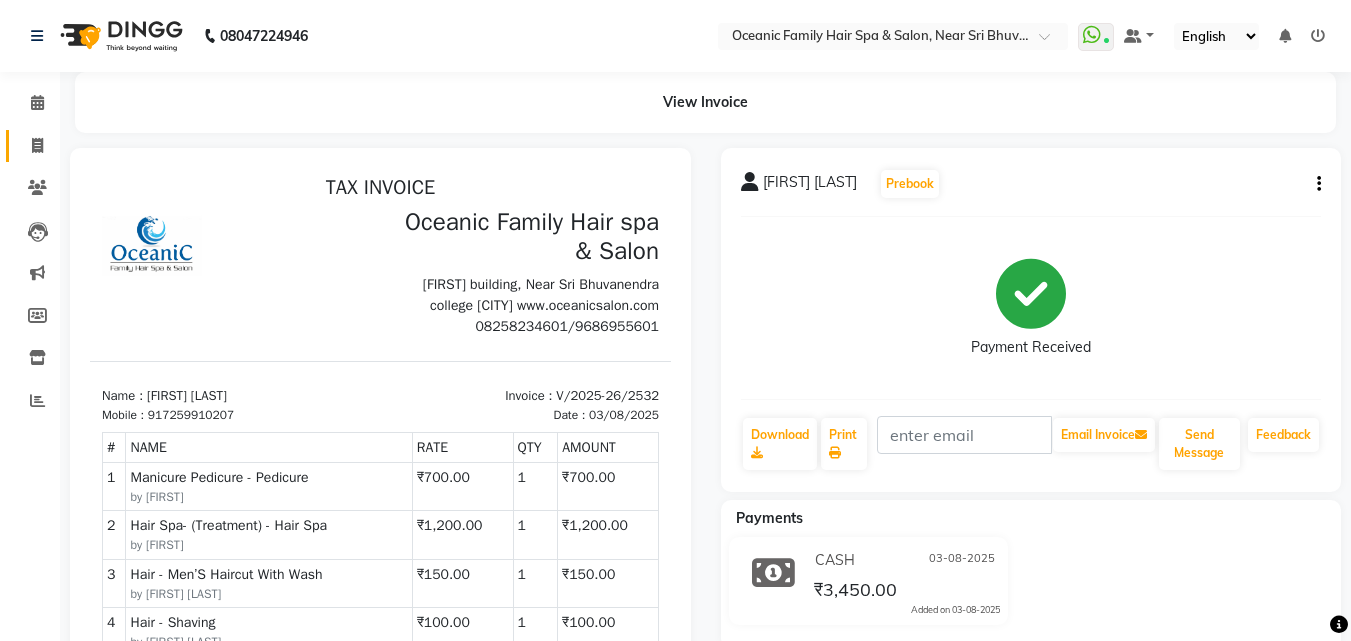 drag, startPoint x: 468, startPoint y: 47, endPoint x: 31, endPoint y: 132, distance: 445.18985 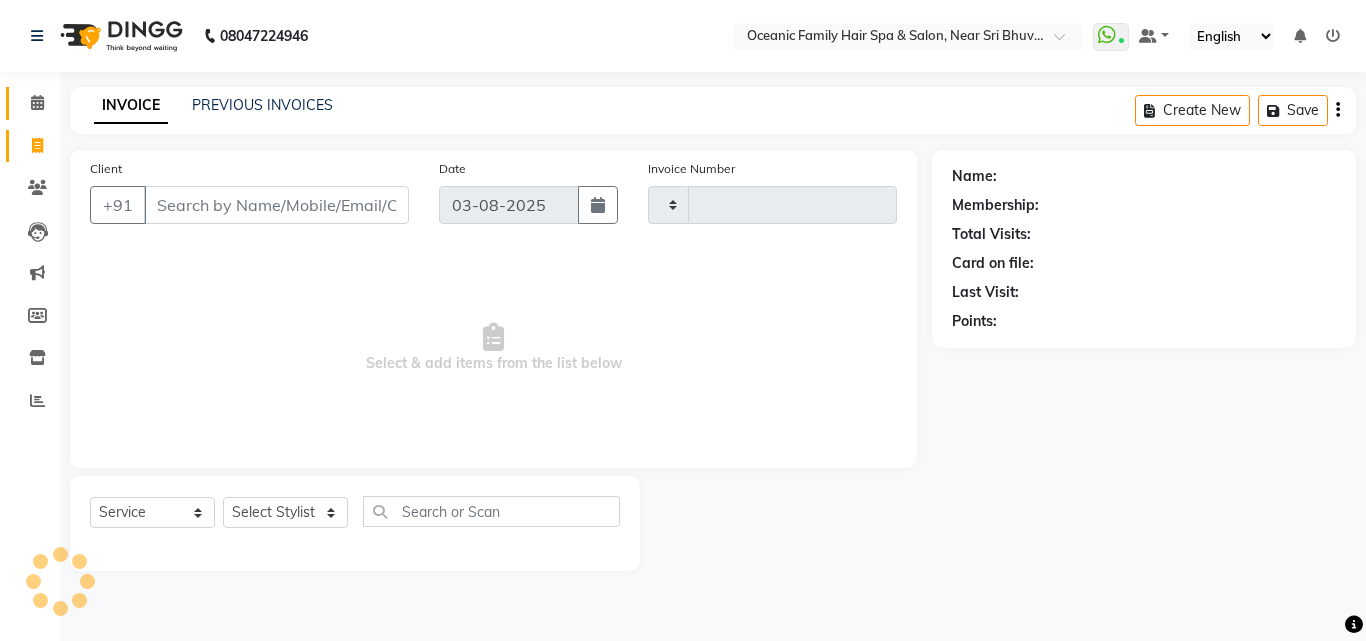 type on "2533" 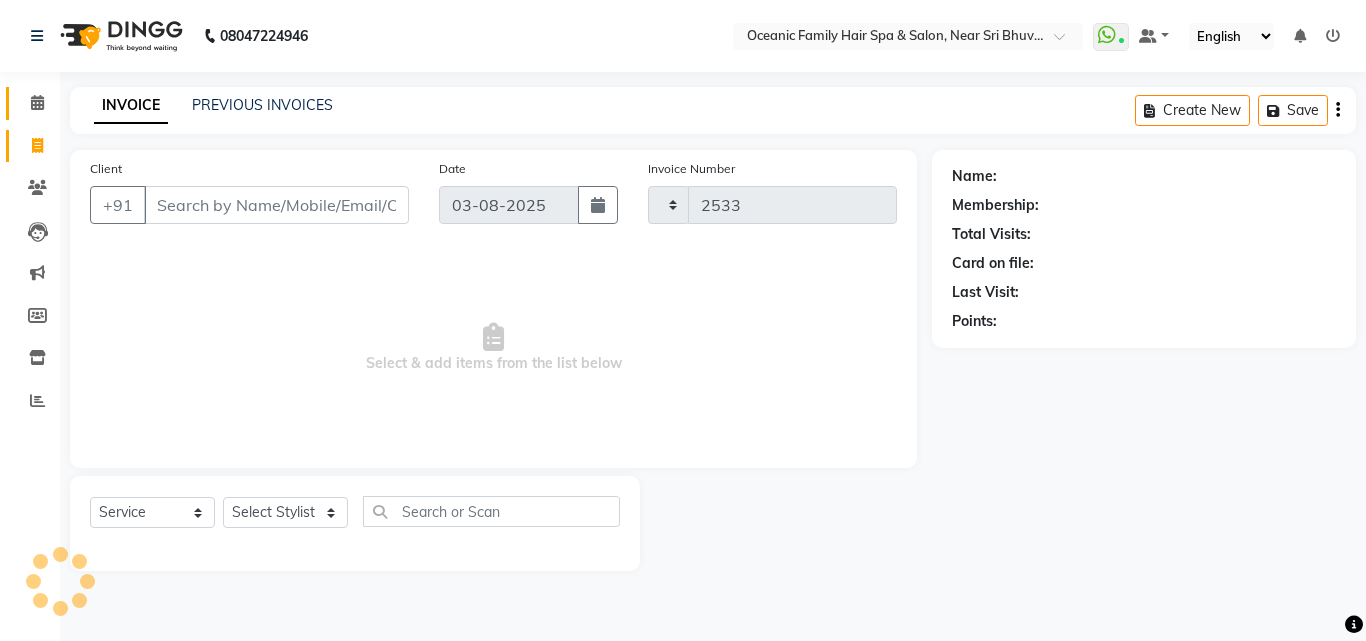 select on "4366" 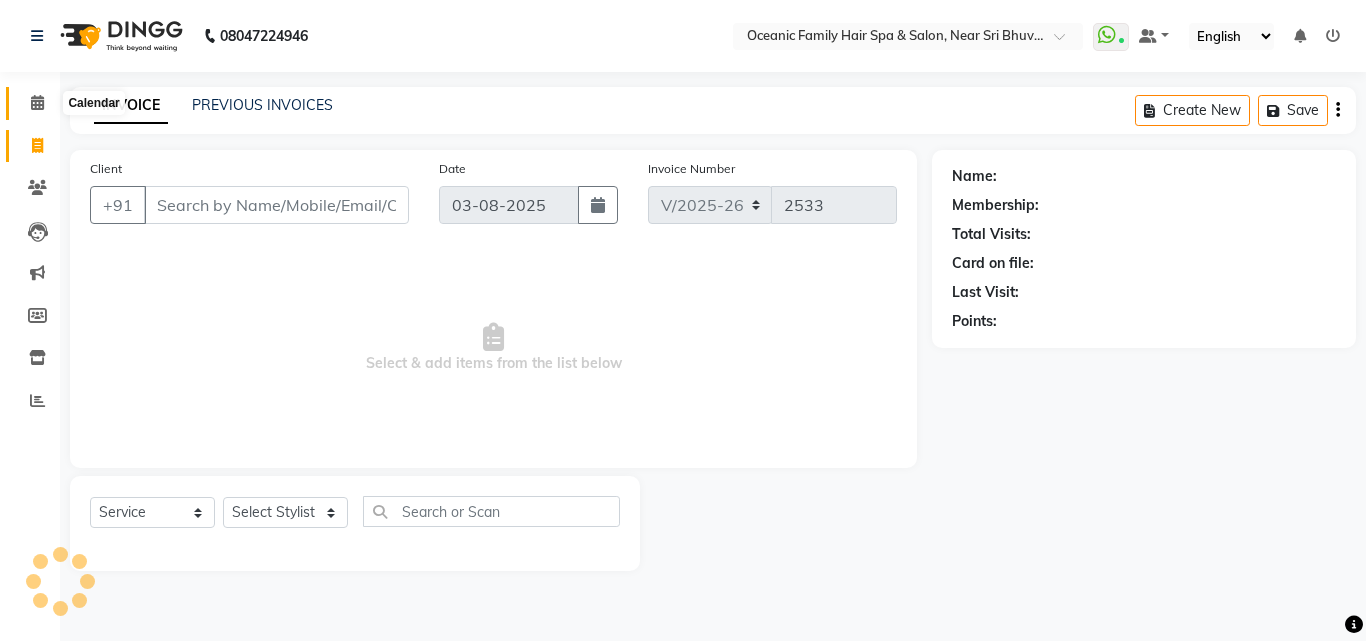 click 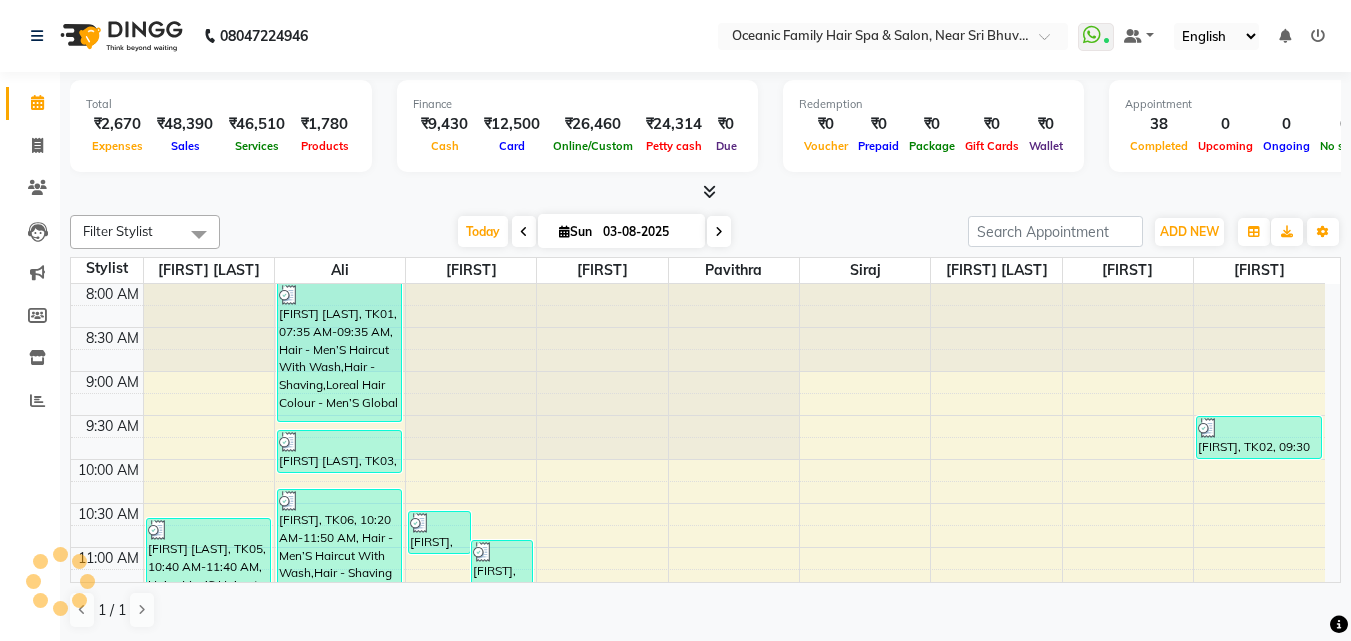 scroll, scrollTop: 0, scrollLeft: 0, axis: both 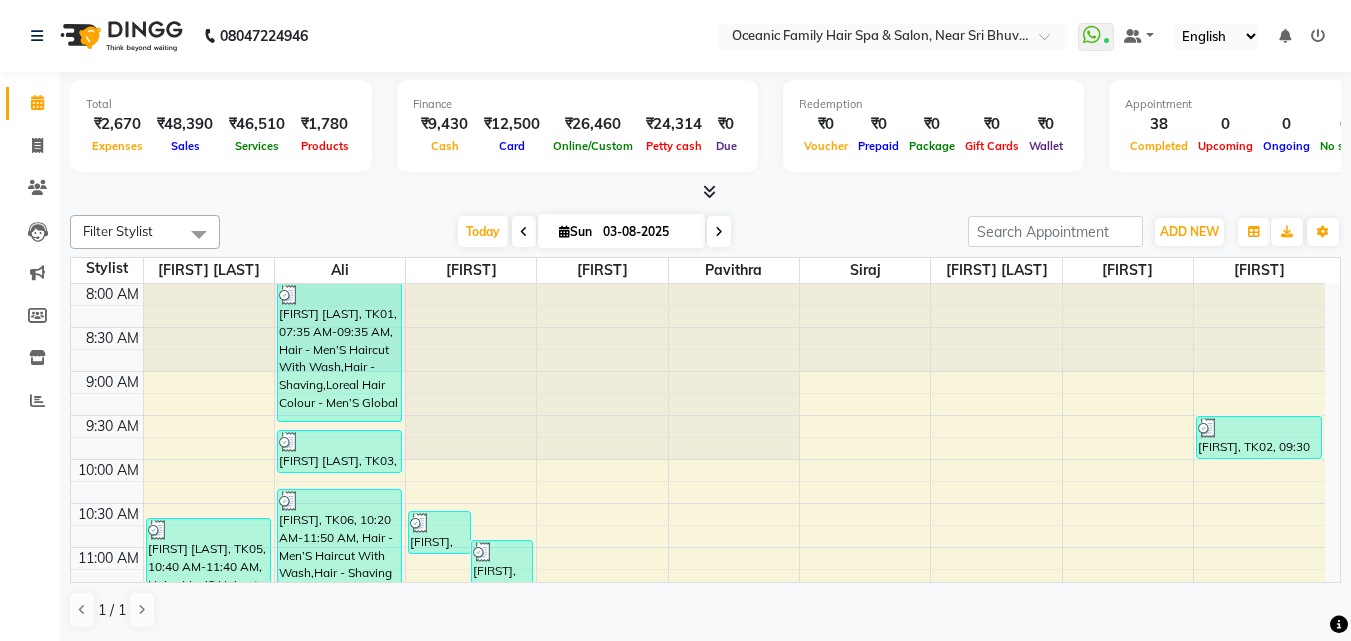 click on "08047224946 Select Location × Oceanic Family Hair Spa & Salon, Near Sri Bhuvanendra College WhatsApp Status ✕ Status: Connected Most Recent Message: 03-08-2025 07:06 PM Recent Service Activity: 03-08-2025 08:26 PM Default Panel My Panel English ENGLISH Español العربية मराठी हिंदी ગુજરાતી தமிழ் 中文 Notifications nothing to show" 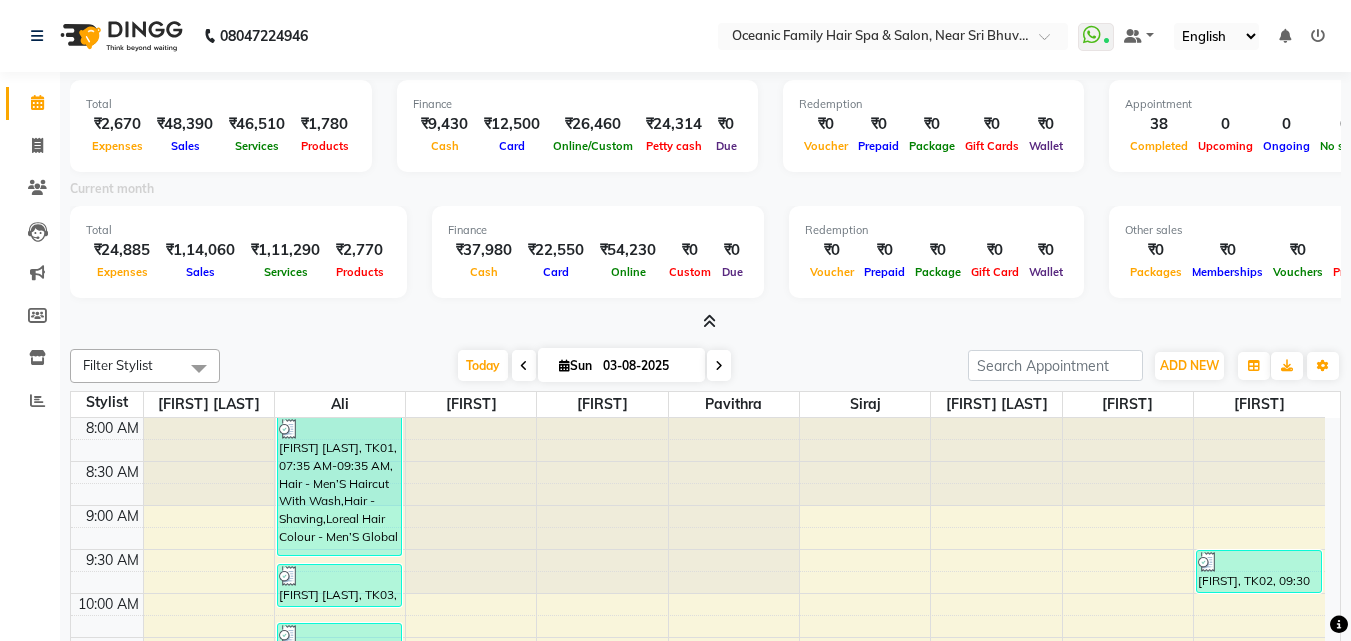 click on "08047224946 Select Location × Oceanic Family Hair Spa & Salon, Near Sri Bhuvanendra College WhatsApp Status ✕ Status: Connected Most Recent Message: 03-08-2025 07:06 PM Recent Service Activity: 03-08-2025 08:26 PM Default Panel My Panel English ENGLISH Español العربية मराठी हिंदी ગુજરાતી தமிழ் 中文 Notifications nothing to show" 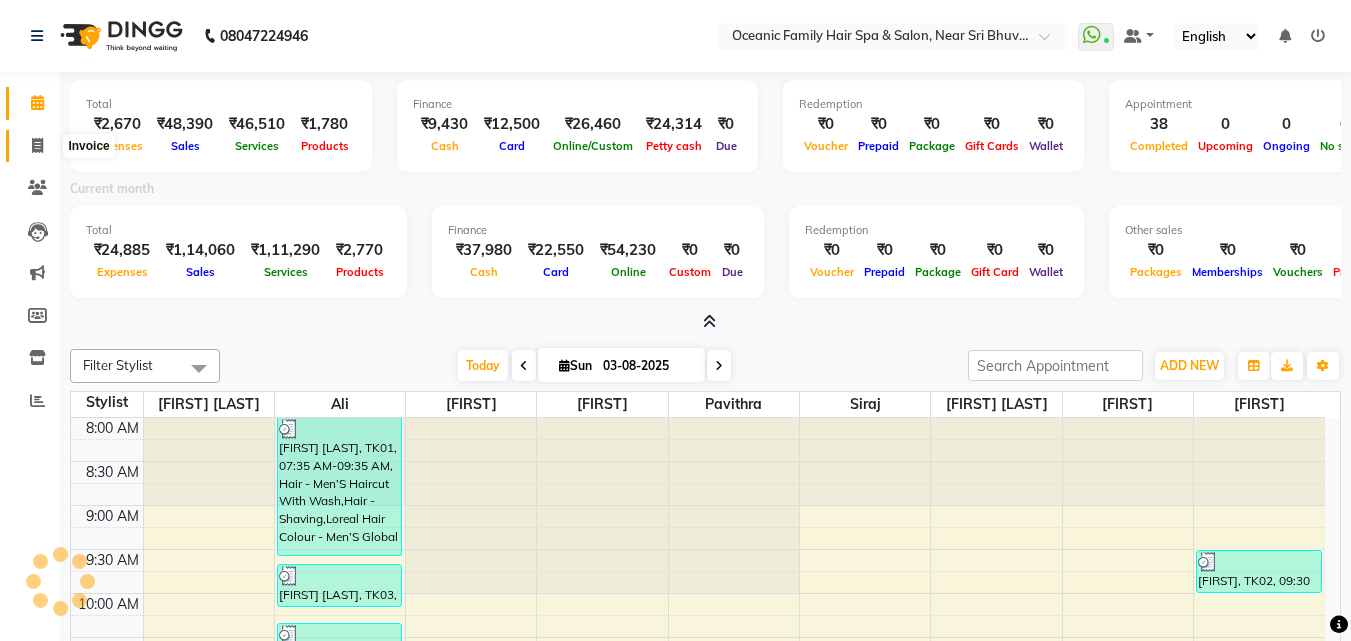 click 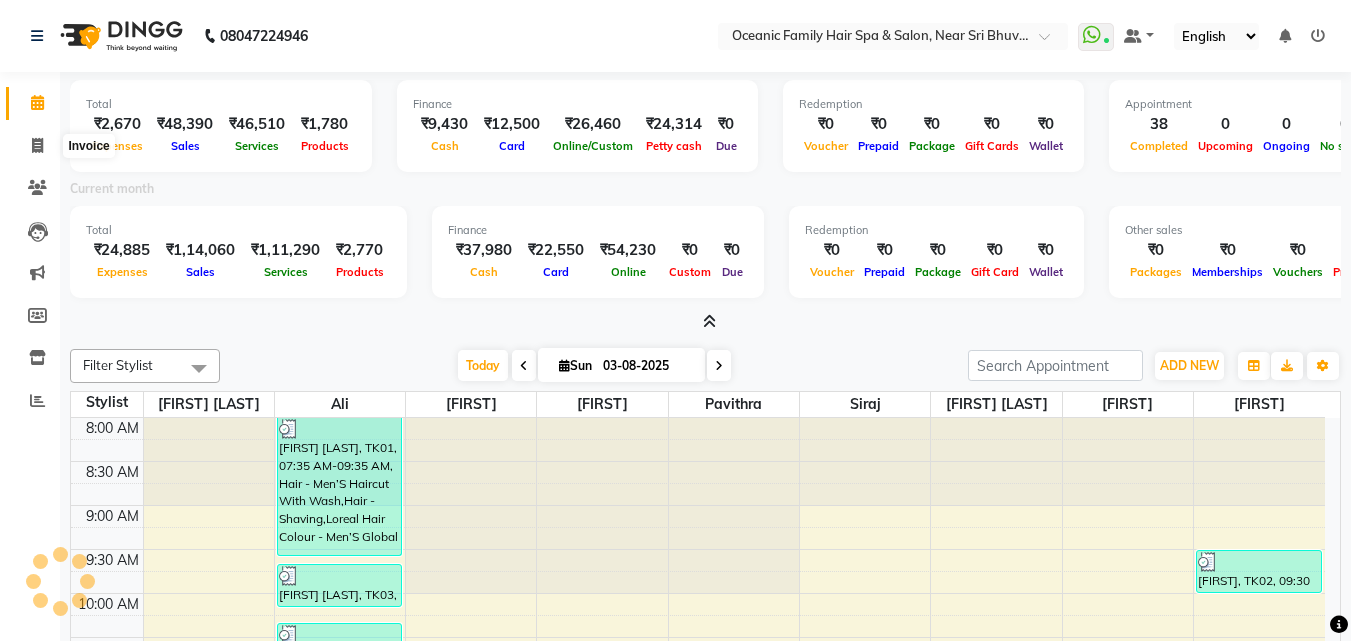select on "service" 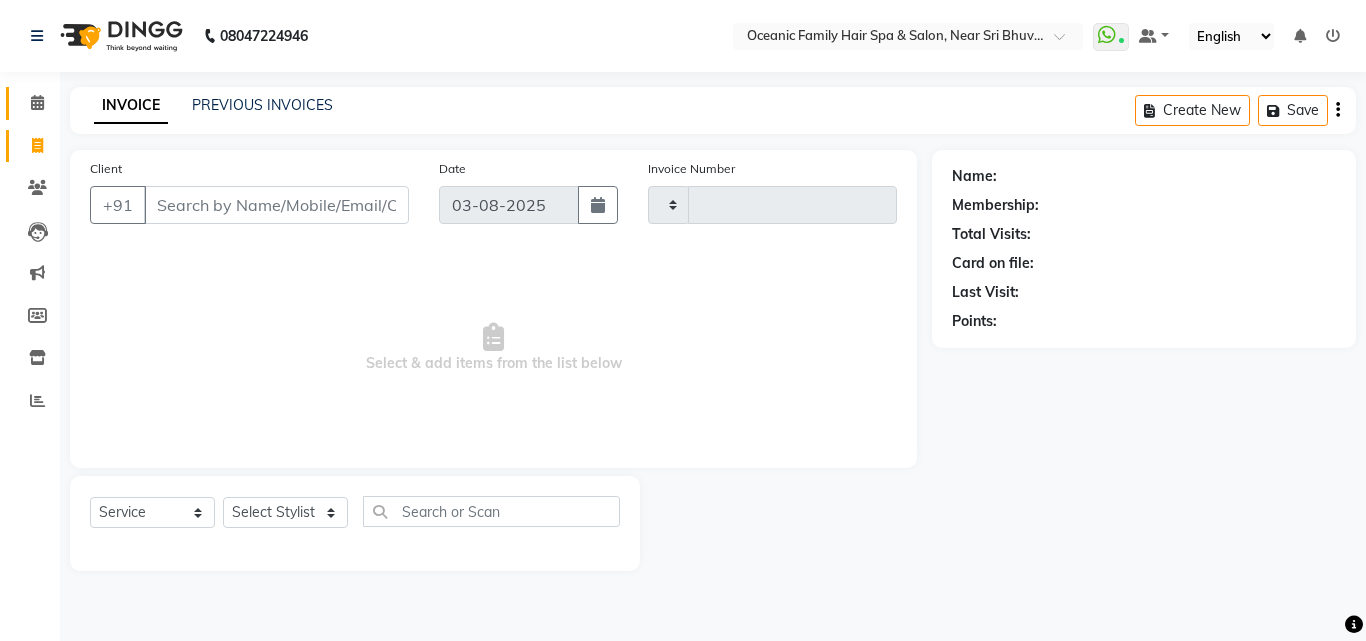 type on "2533" 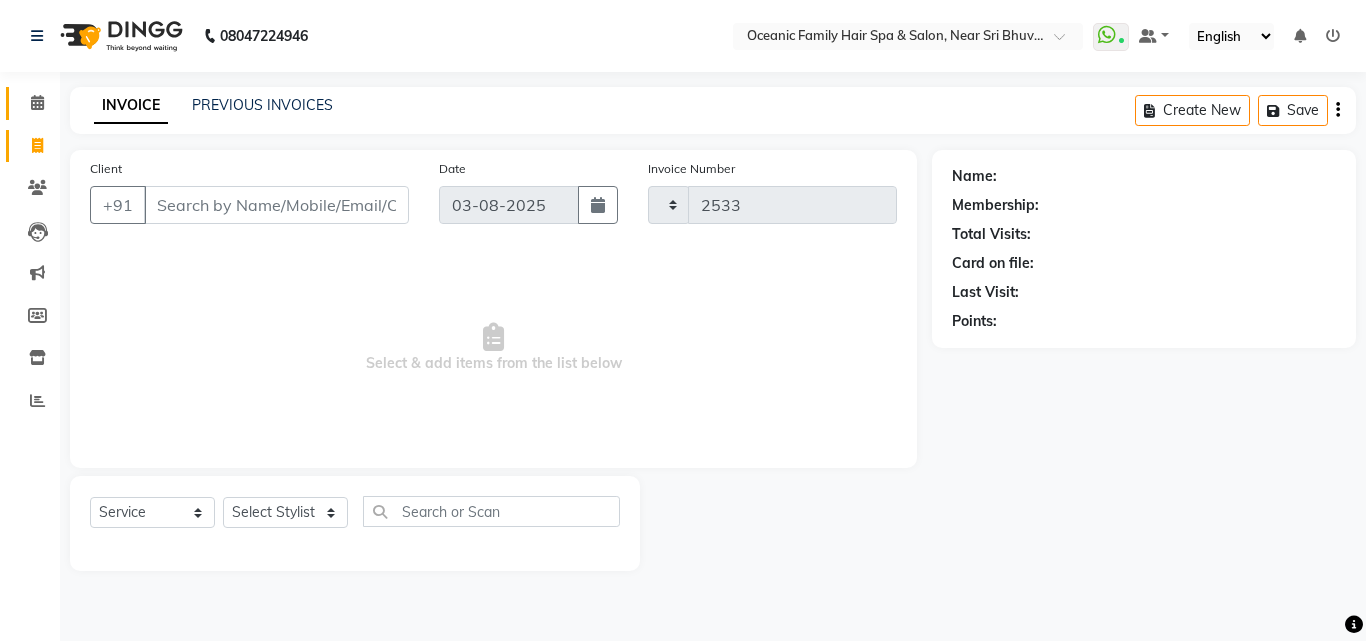 select on "4366" 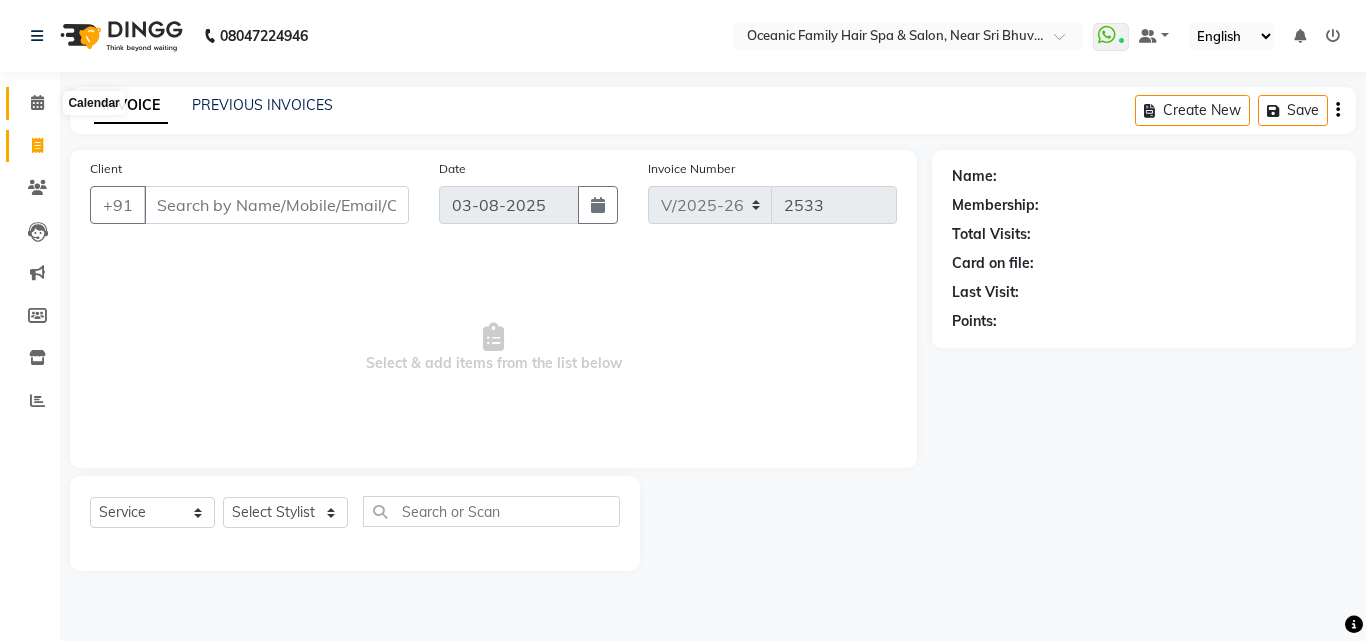 click 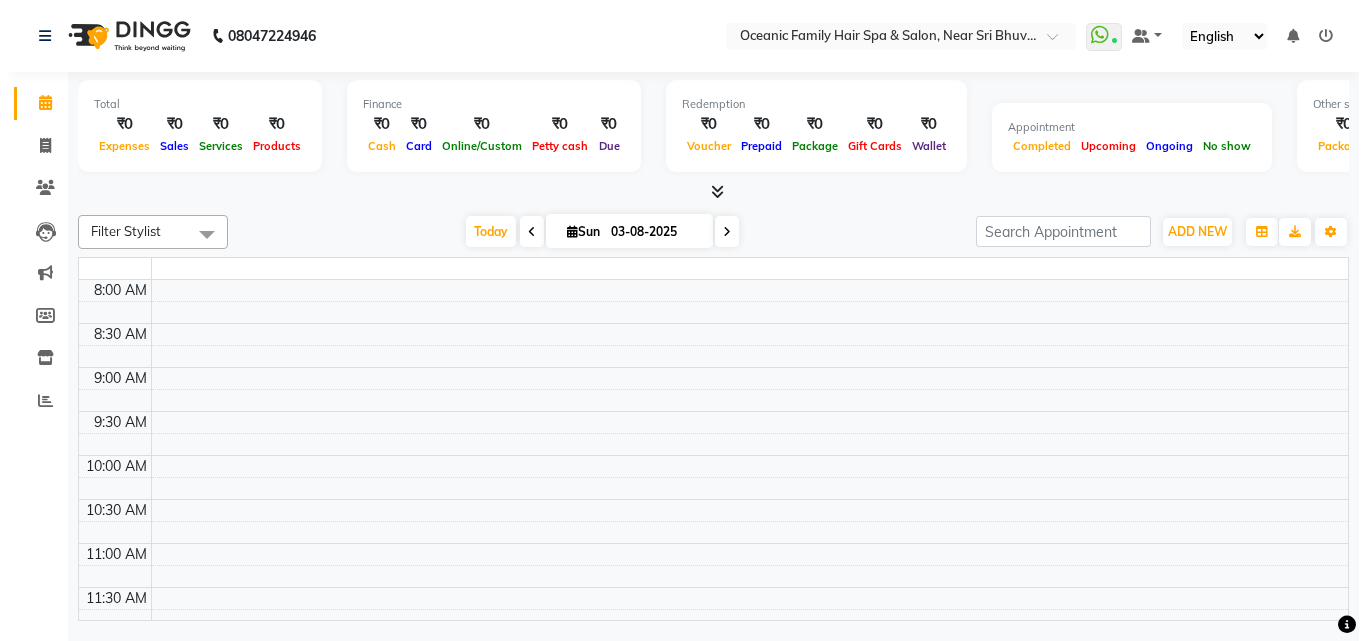 scroll, scrollTop: 0, scrollLeft: 0, axis: both 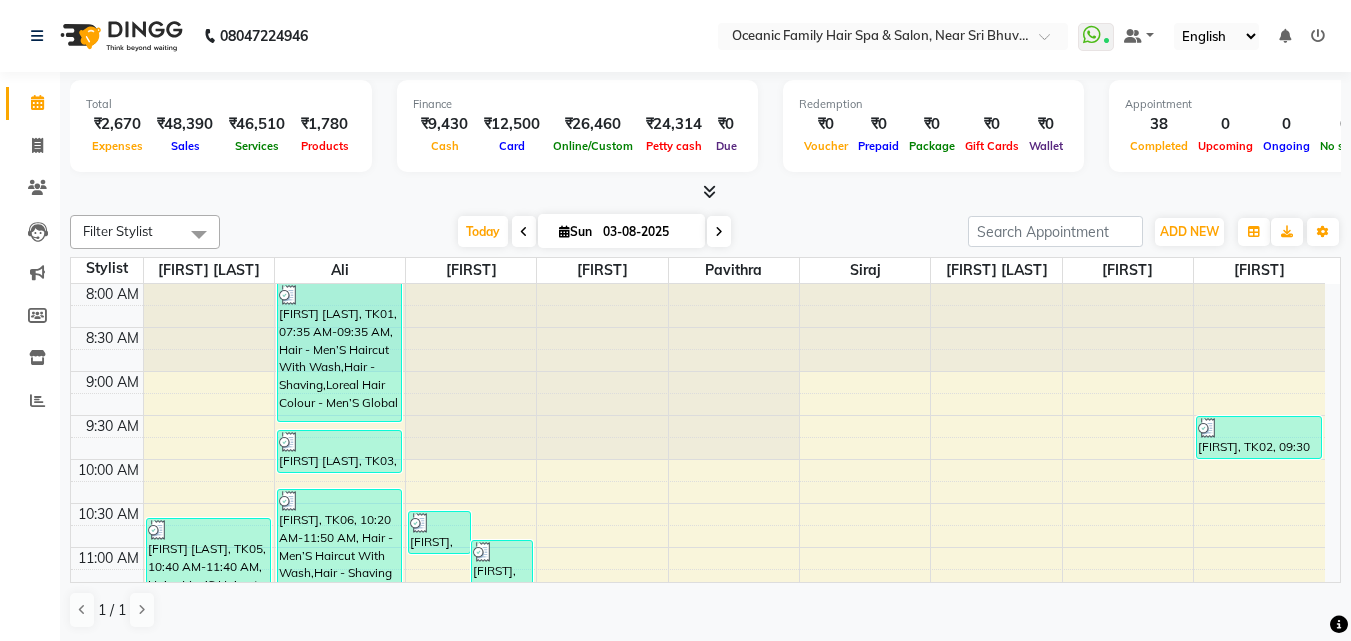 click at bounding box center [1318, 36] 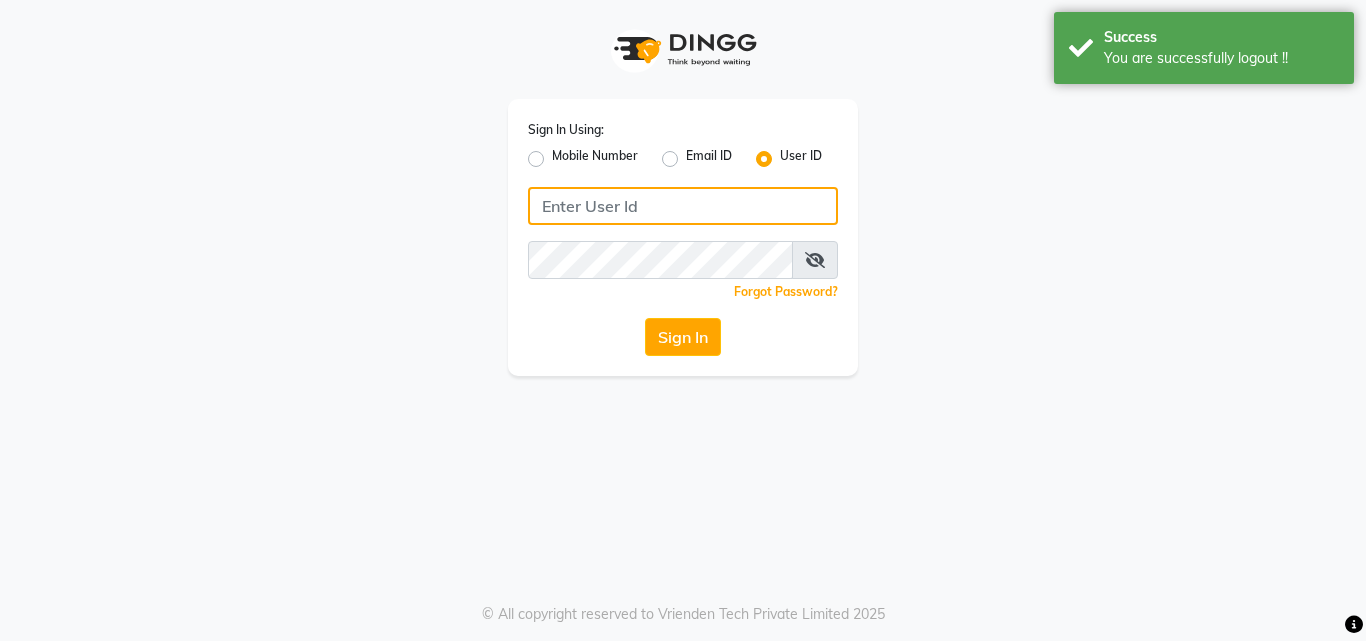 type on "9167548266" 